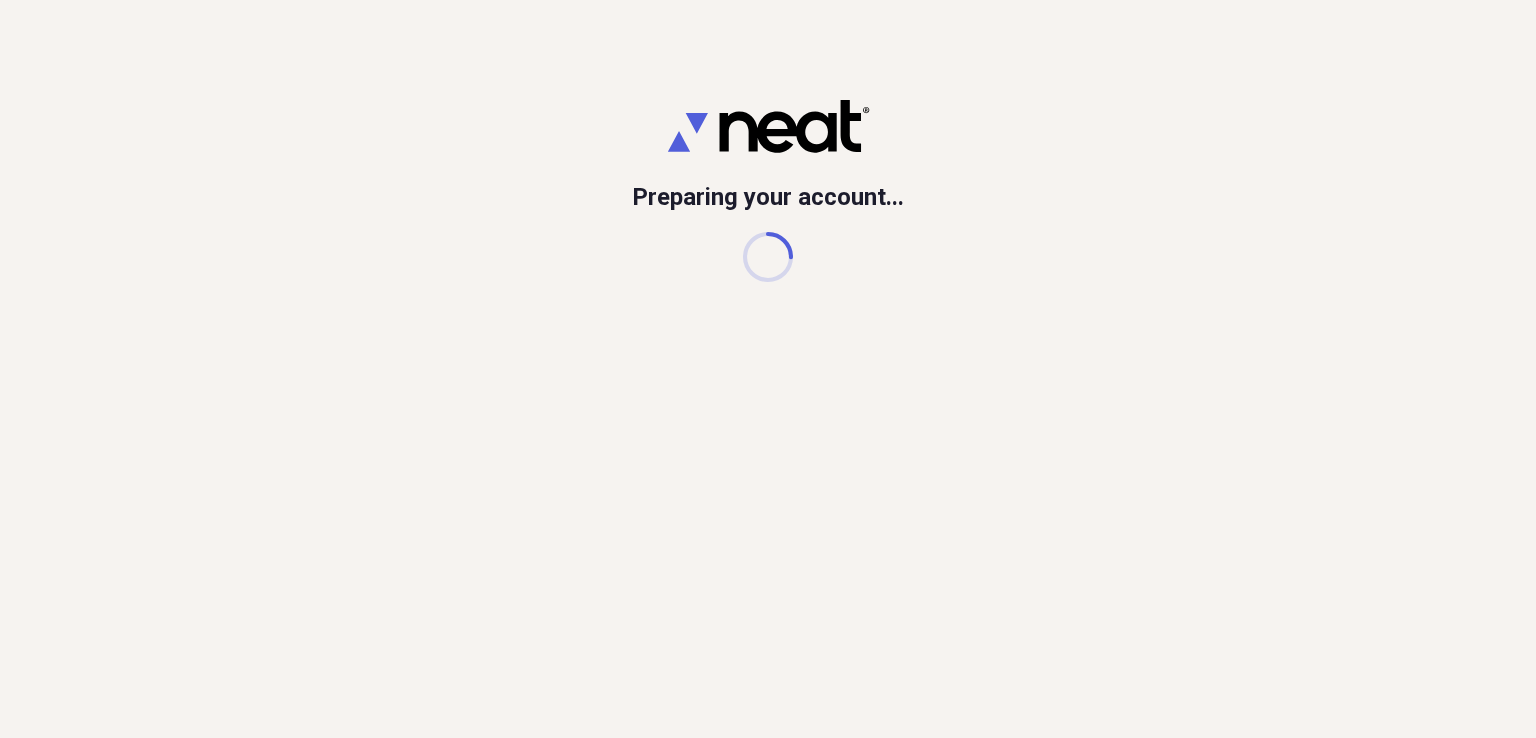 scroll, scrollTop: 0, scrollLeft: 0, axis: both 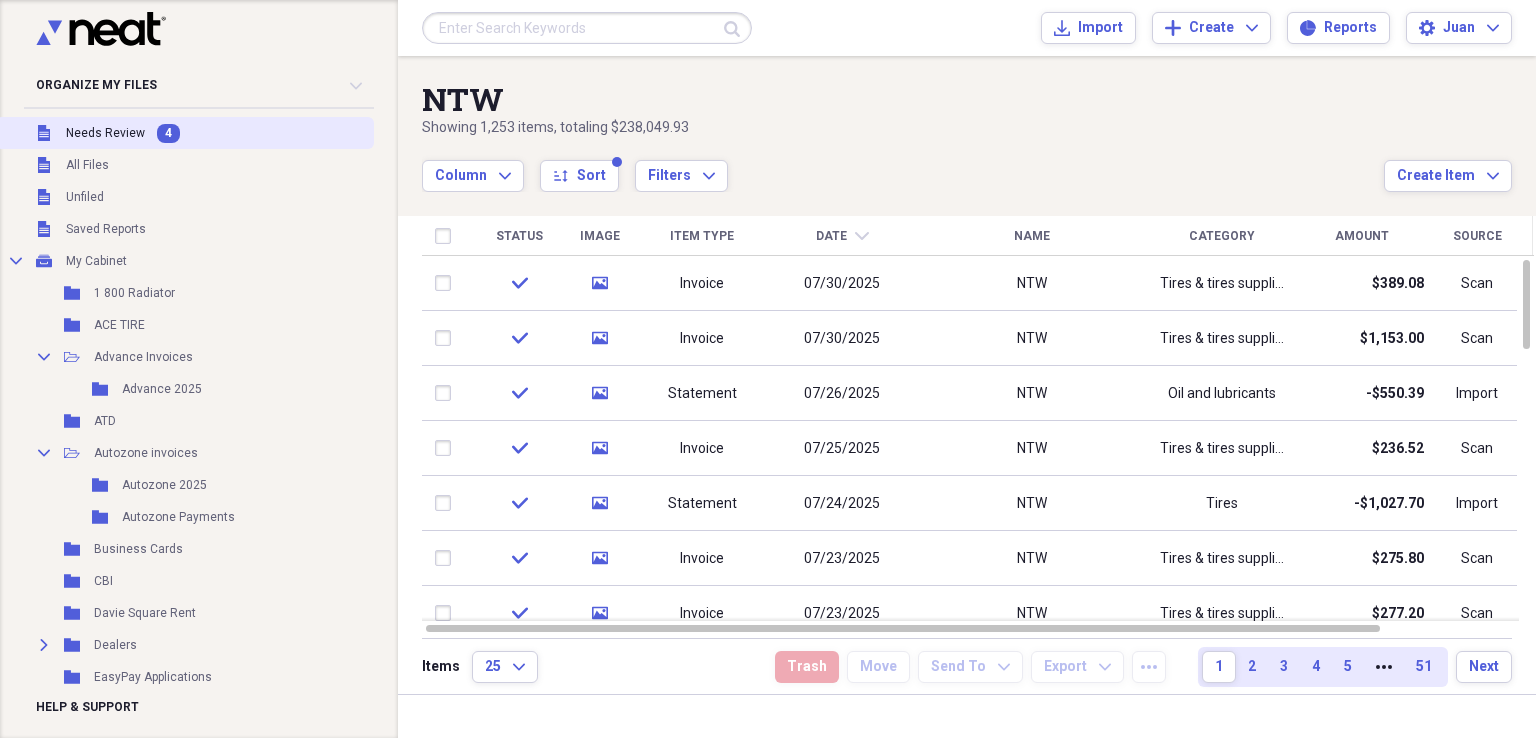 click on "Needs Review" at bounding box center [105, 133] 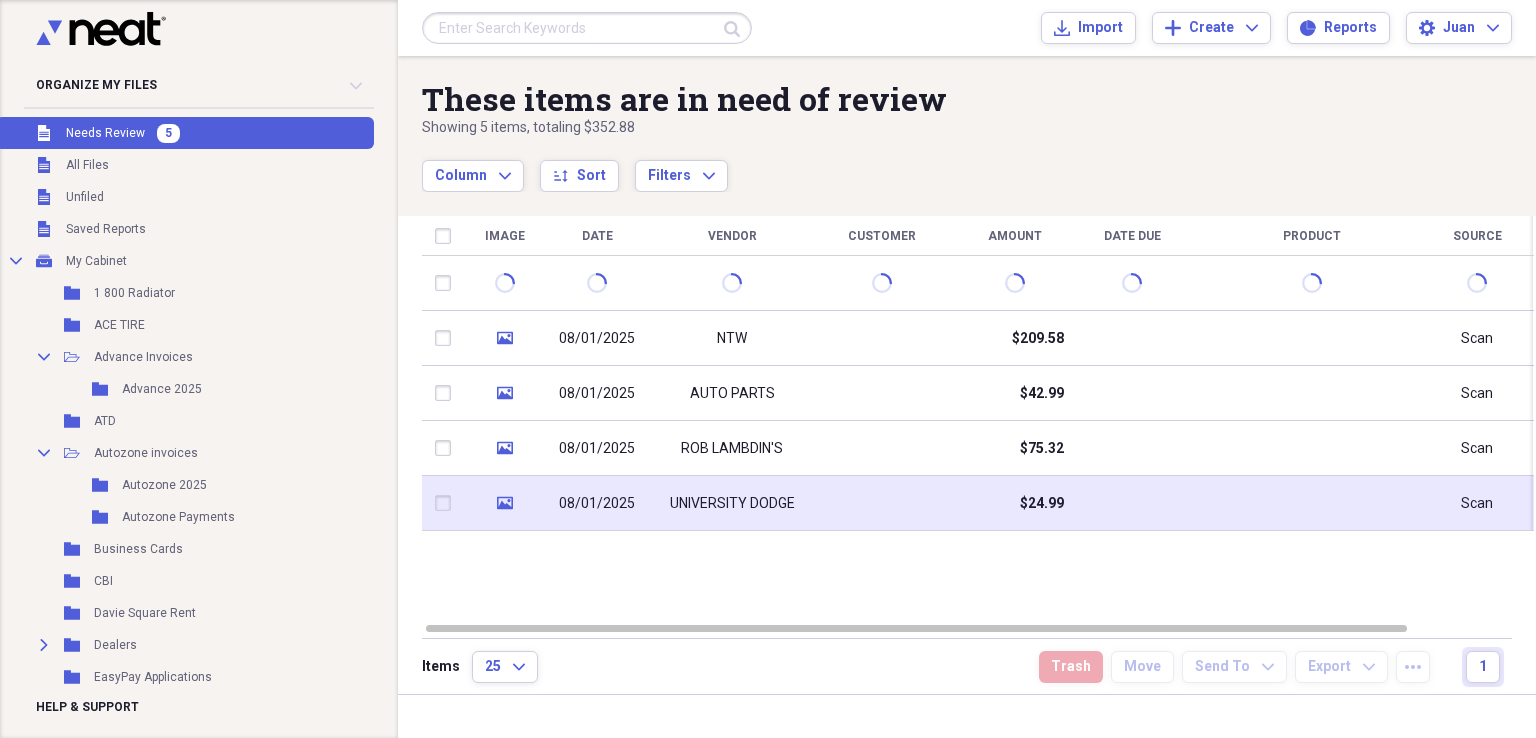 click on "UNIVERSITY DODGE" at bounding box center (732, 504) 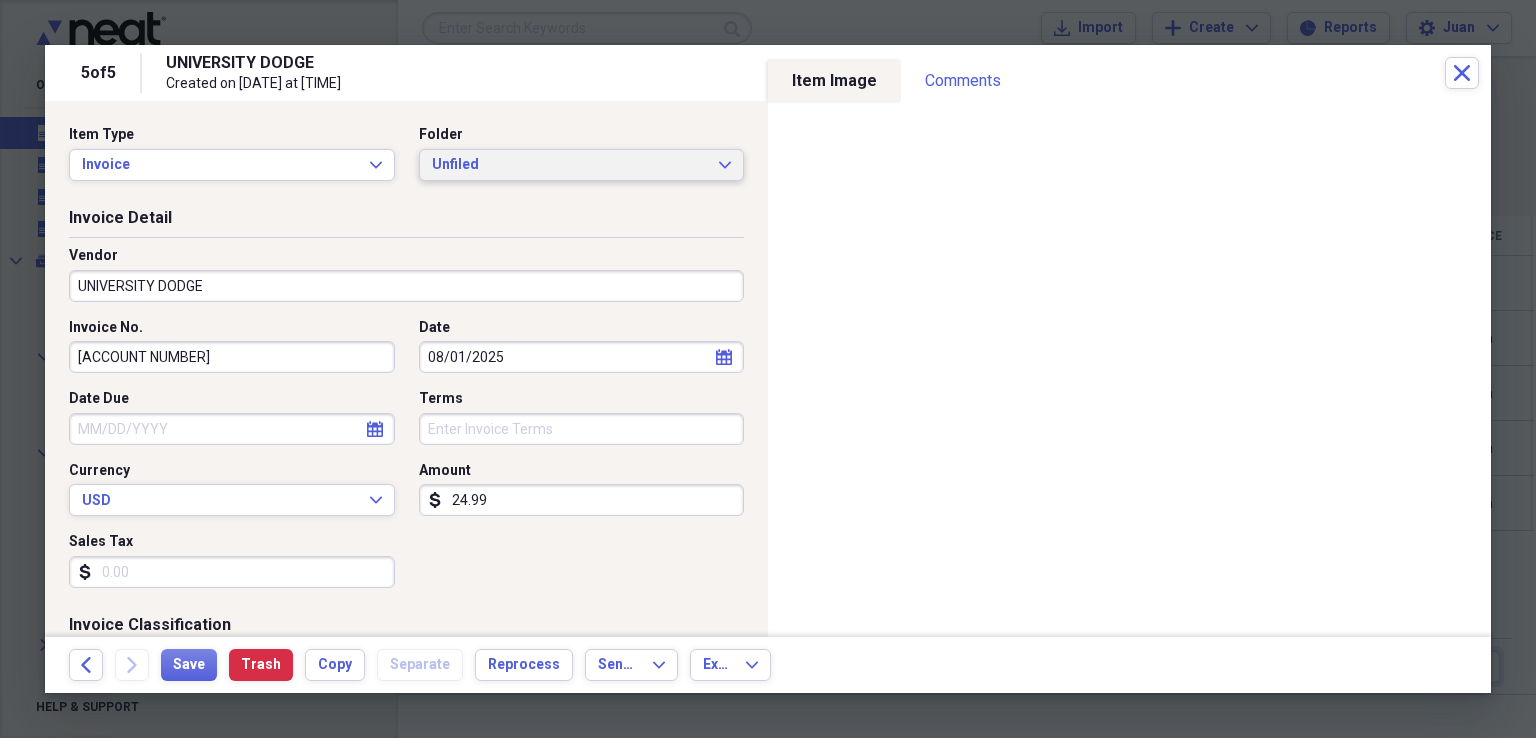 click on "Unfiled" at bounding box center [570, 165] 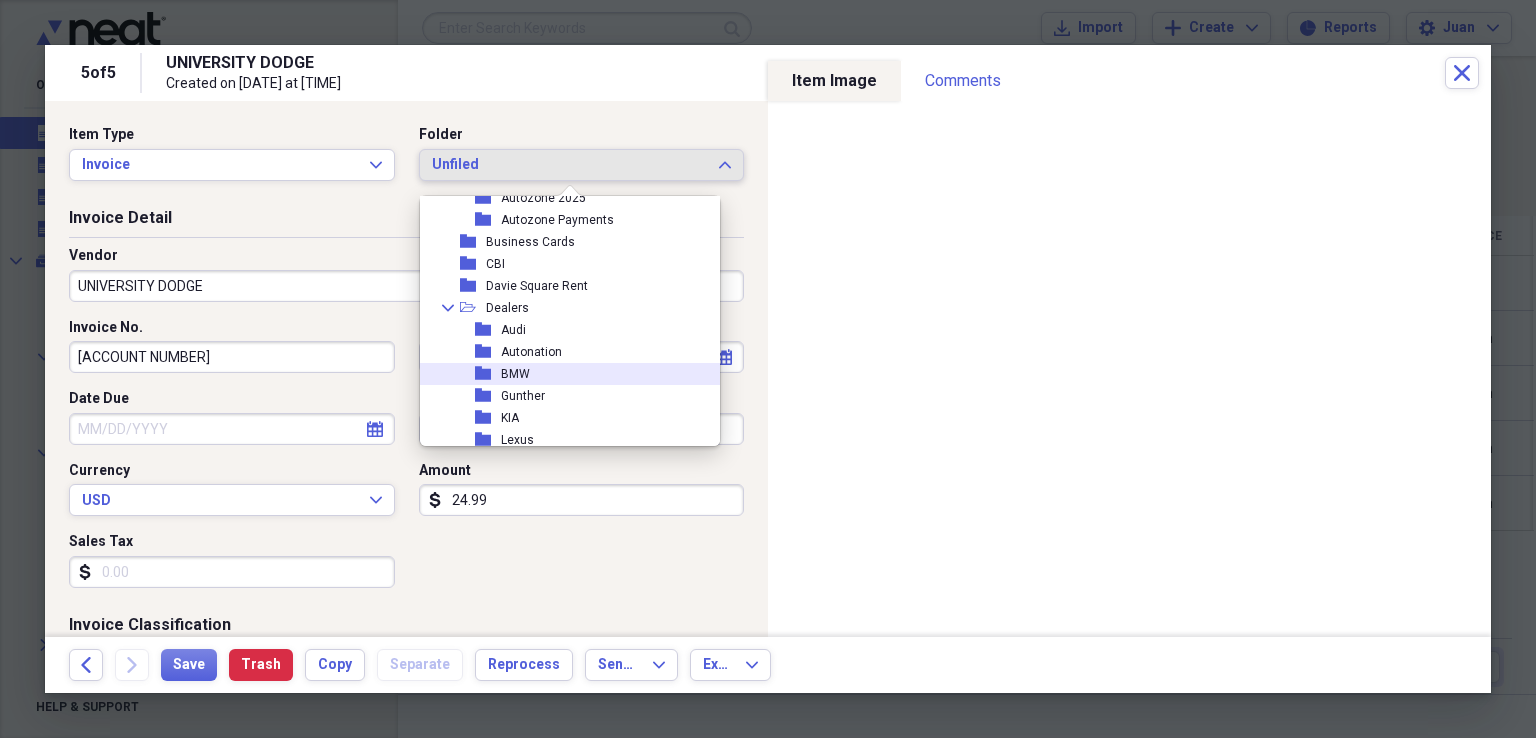 scroll, scrollTop: 400, scrollLeft: 0, axis: vertical 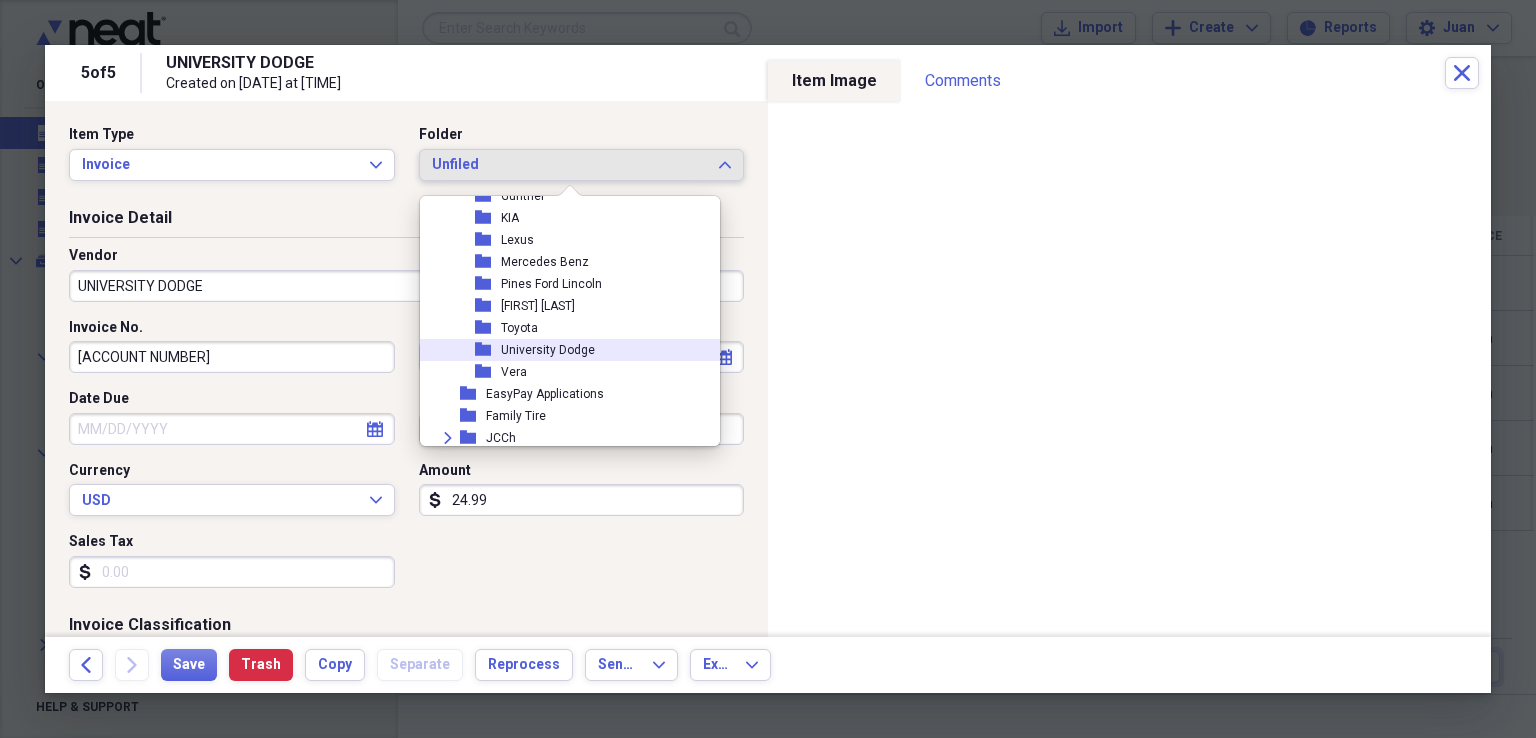 click on "University Dodge" at bounding box center [548, 350] 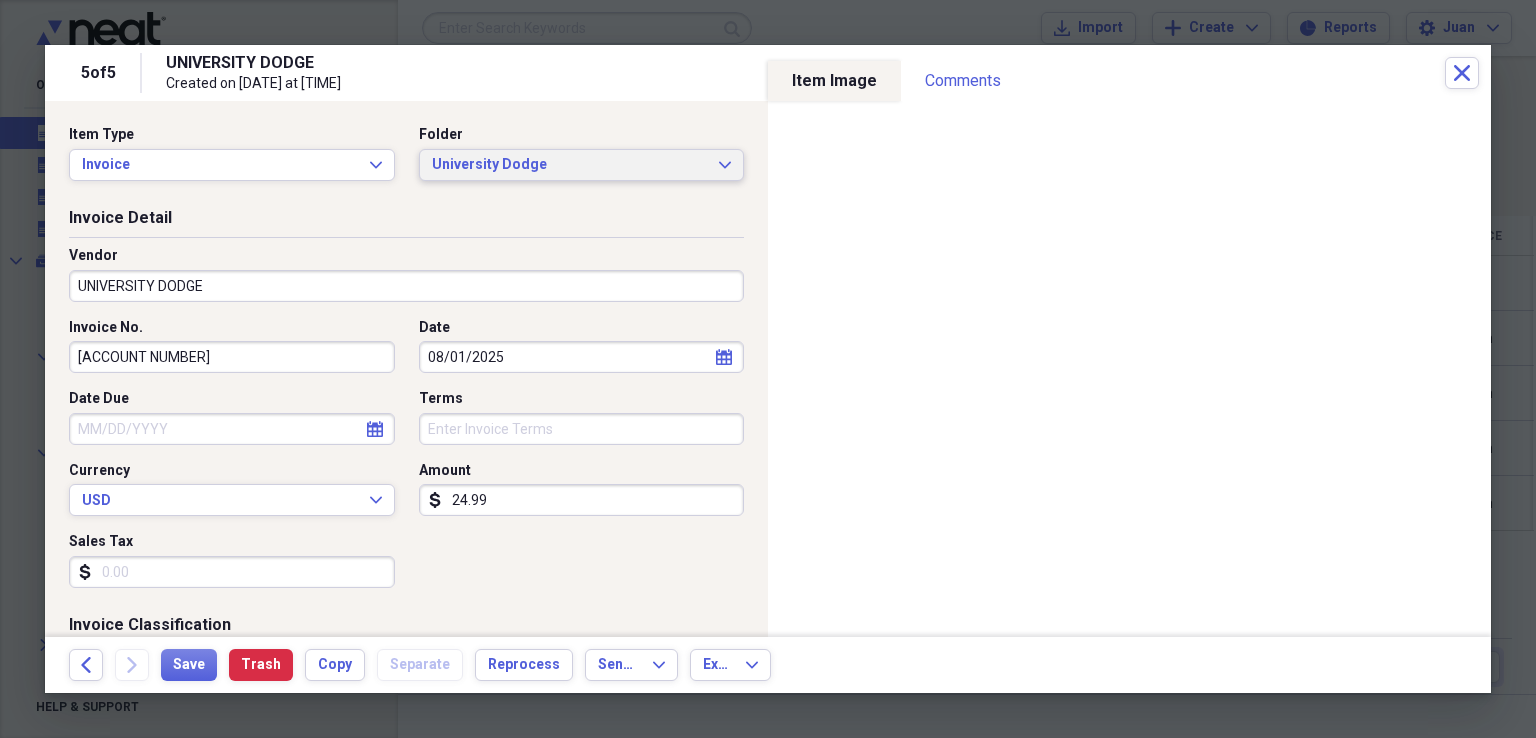 scroll, scrollTop: 300, scrollLeft: 0, axis: vertical 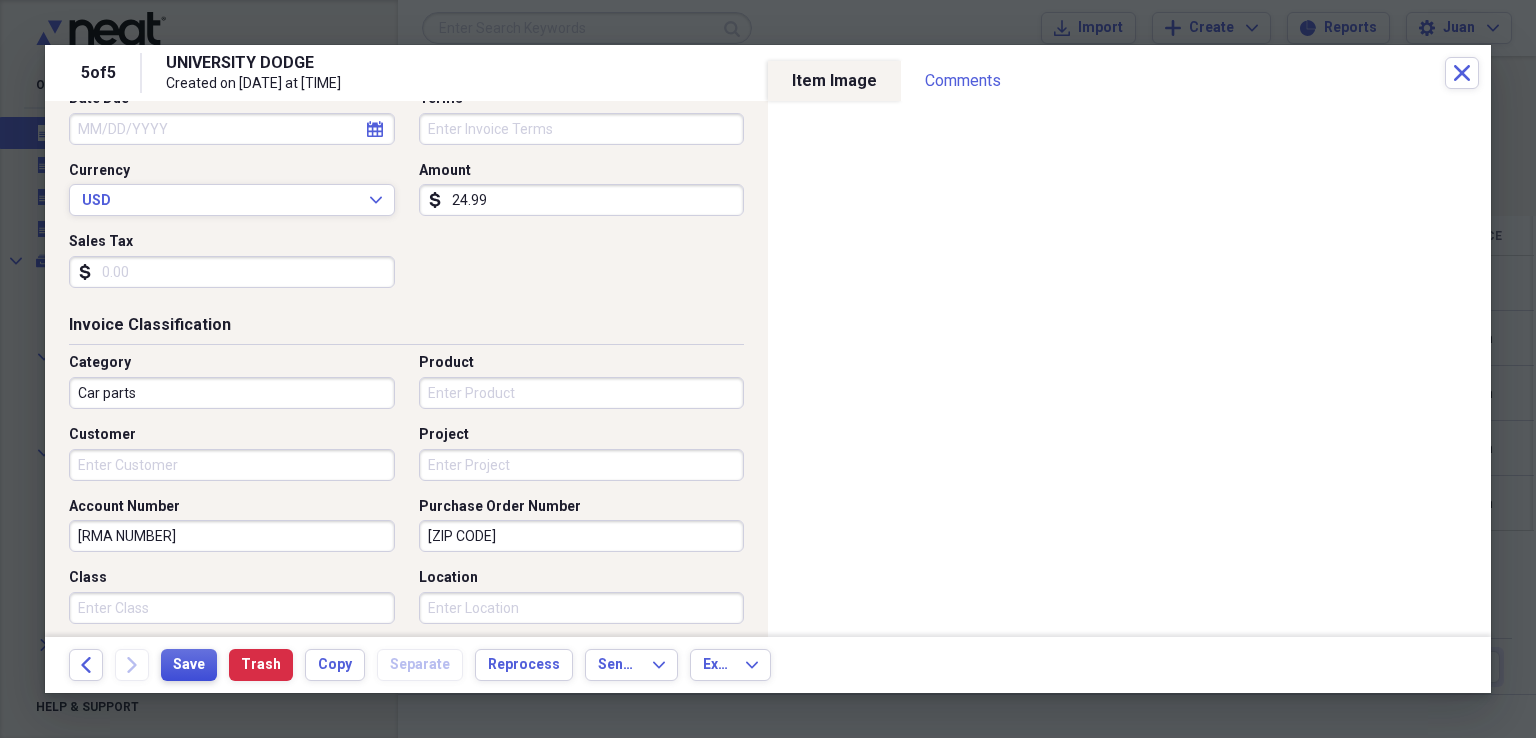 click on "Save" at bounding box center [189, 665] 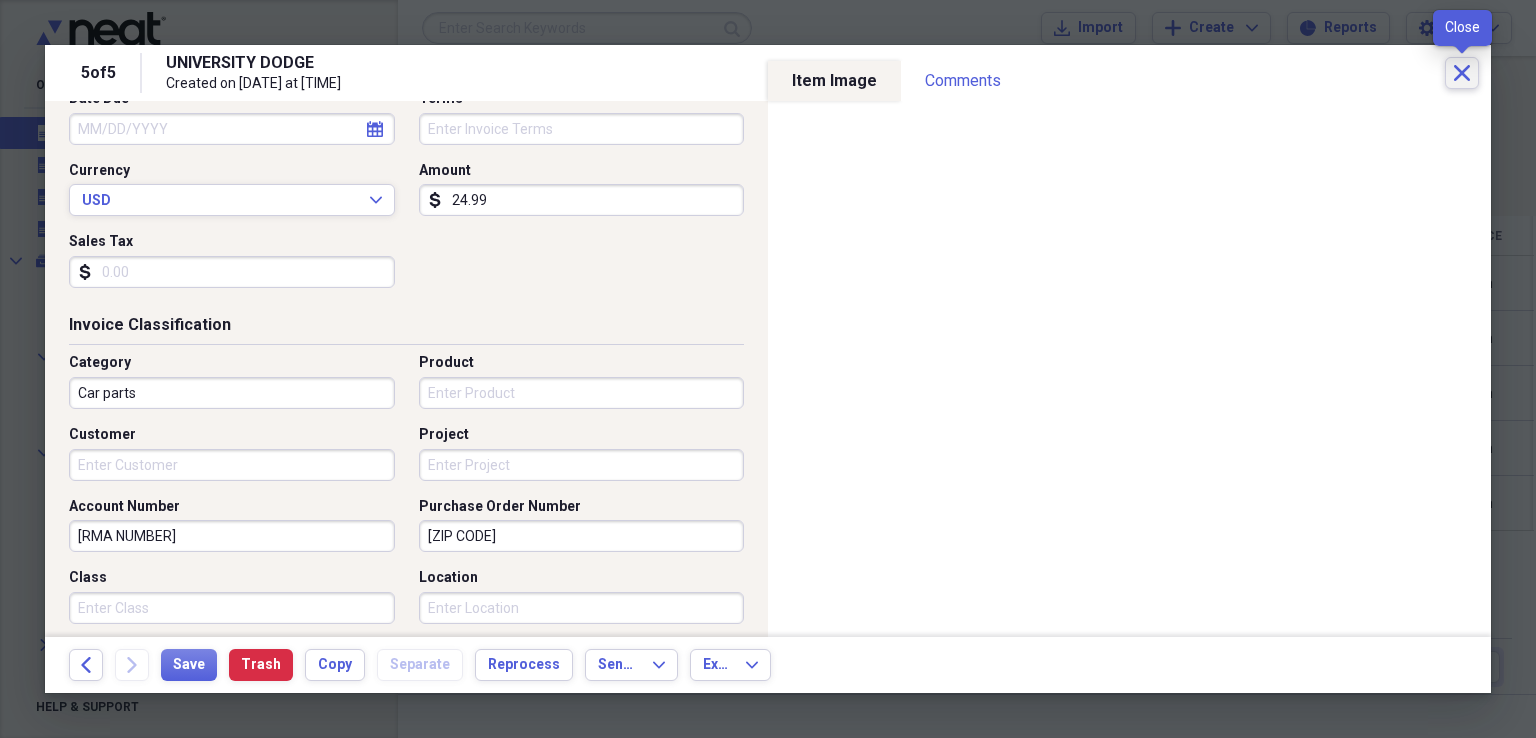 click 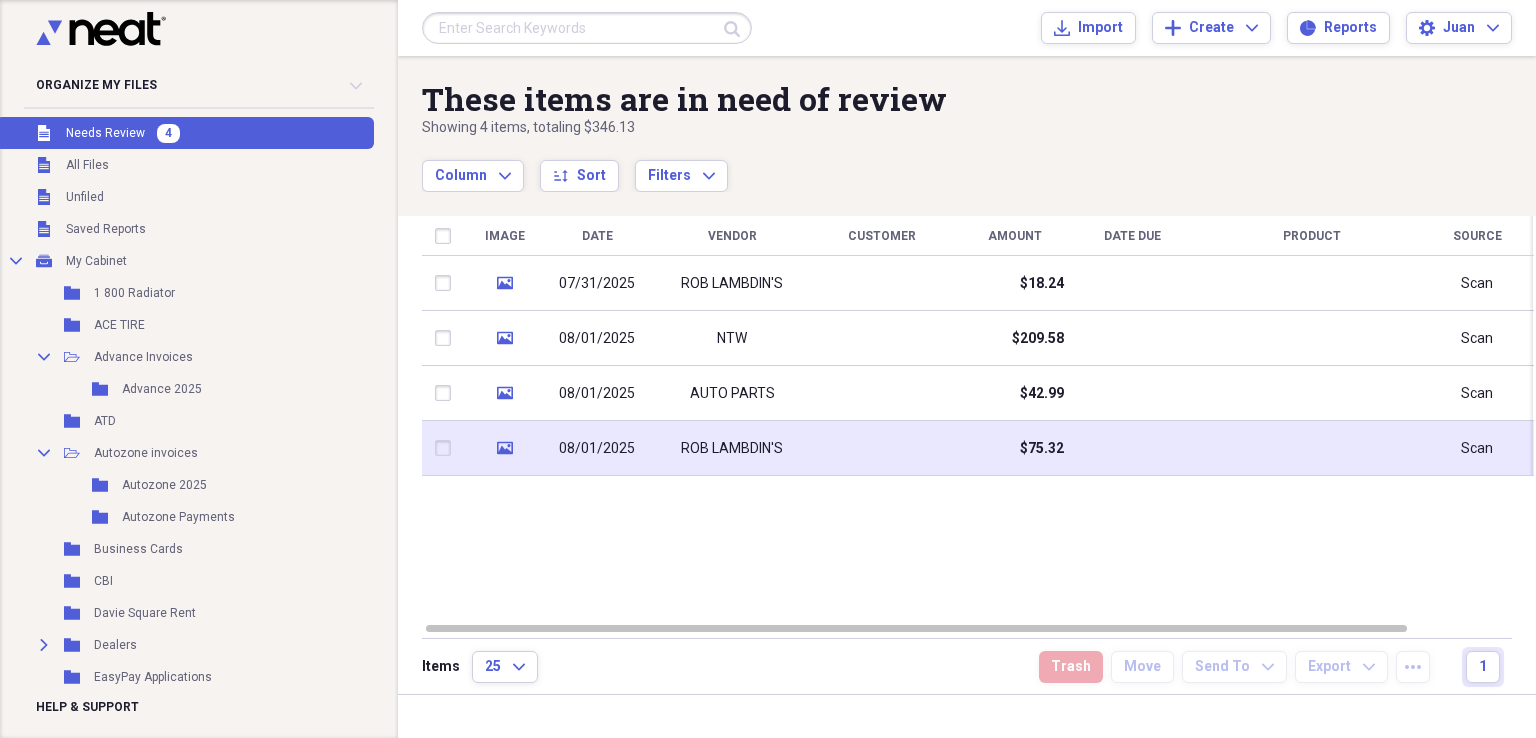 click on "ROB LAMBDIN'S" at bounding box center [732, 448] 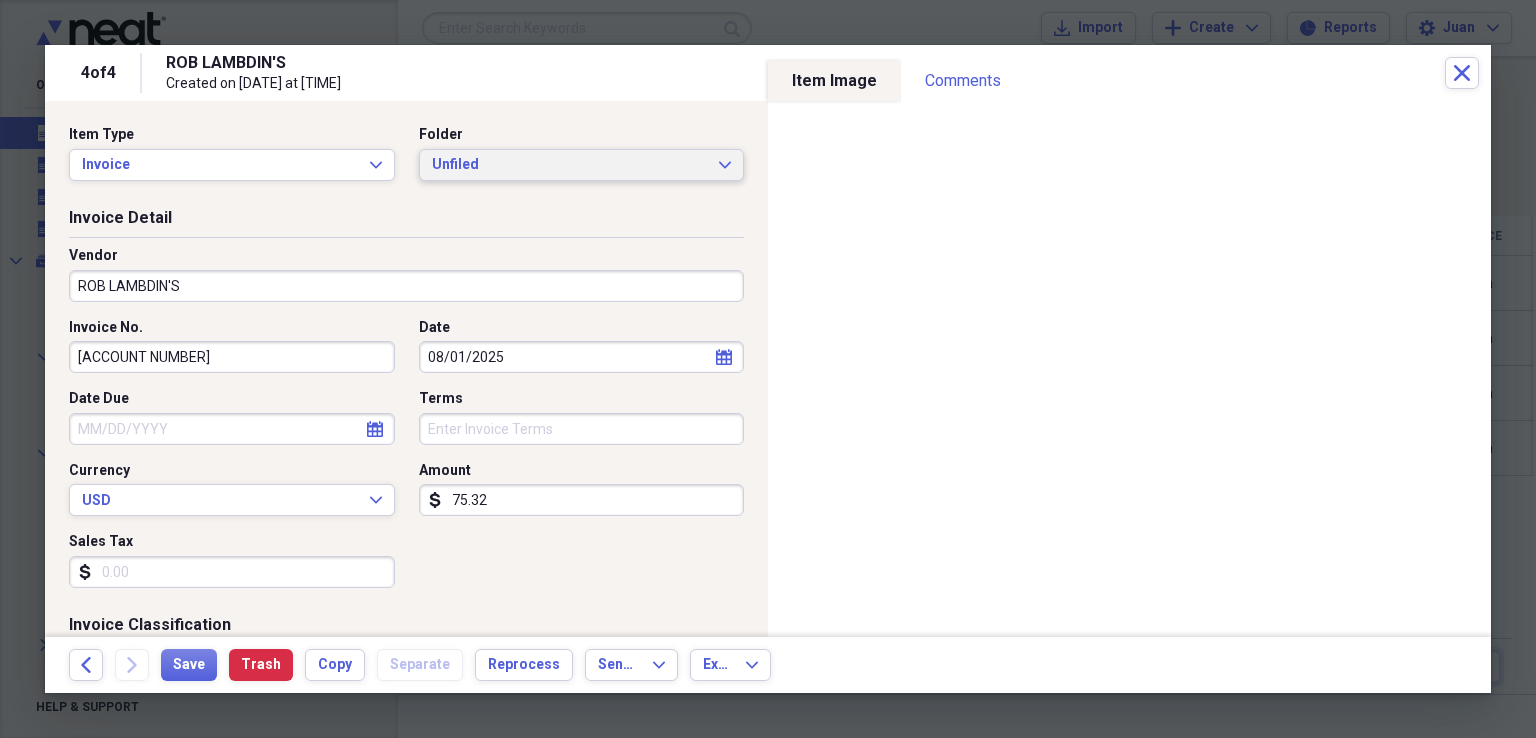 click on "Unfiled Expand" at bounding box center [582, 165] 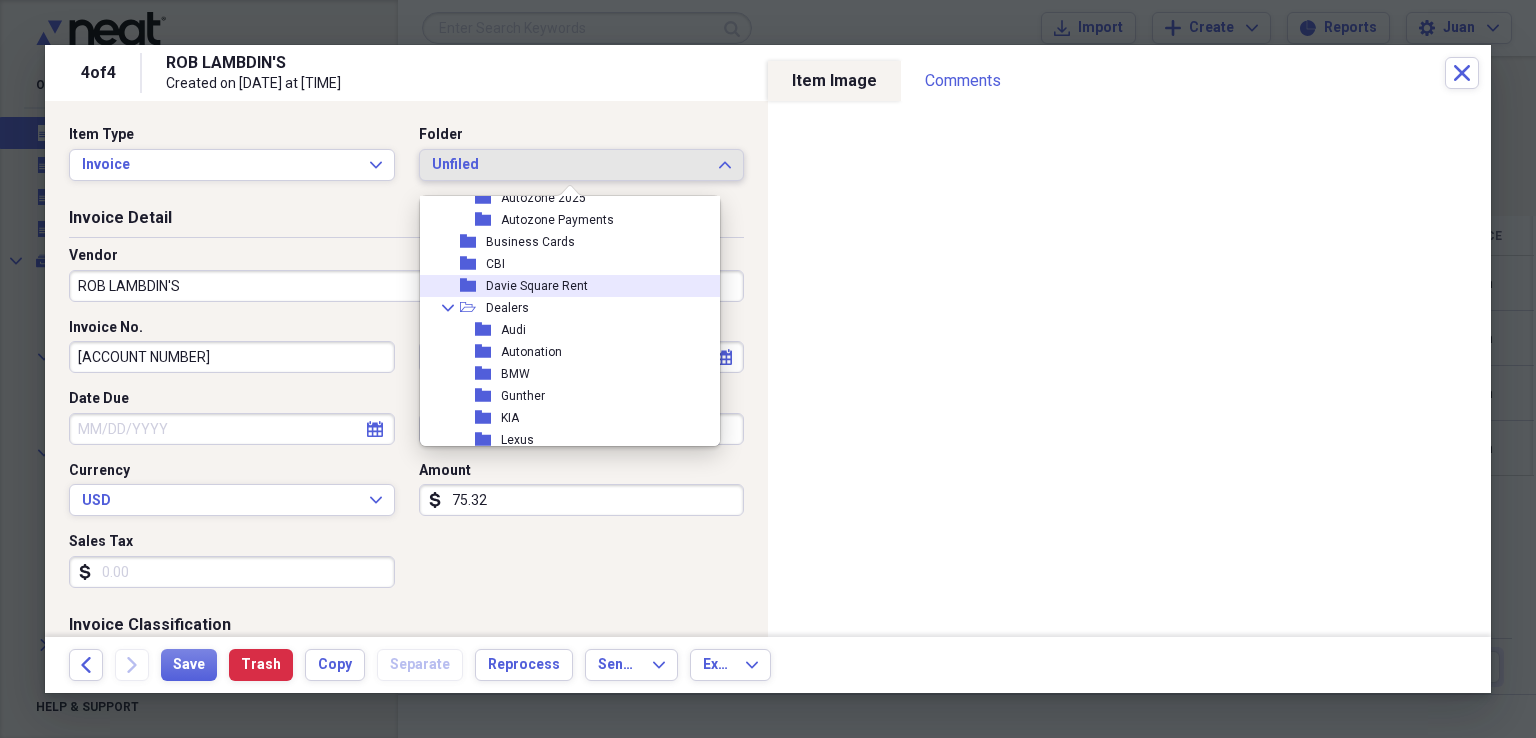 scroll, scrollTop: 400, scrollLeft: 0, axis: vertical 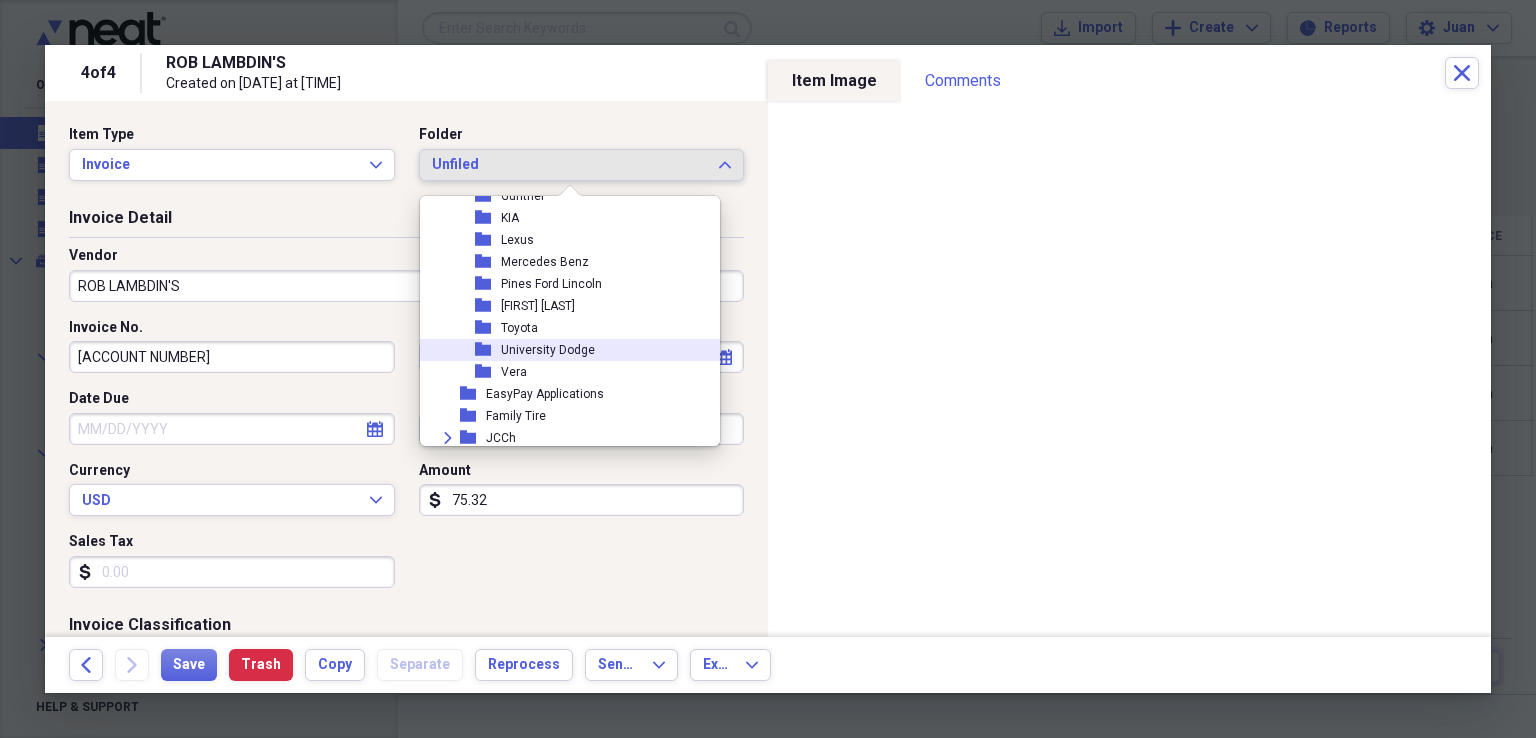 click on "University Dodge" at bounding box center (548, 350) 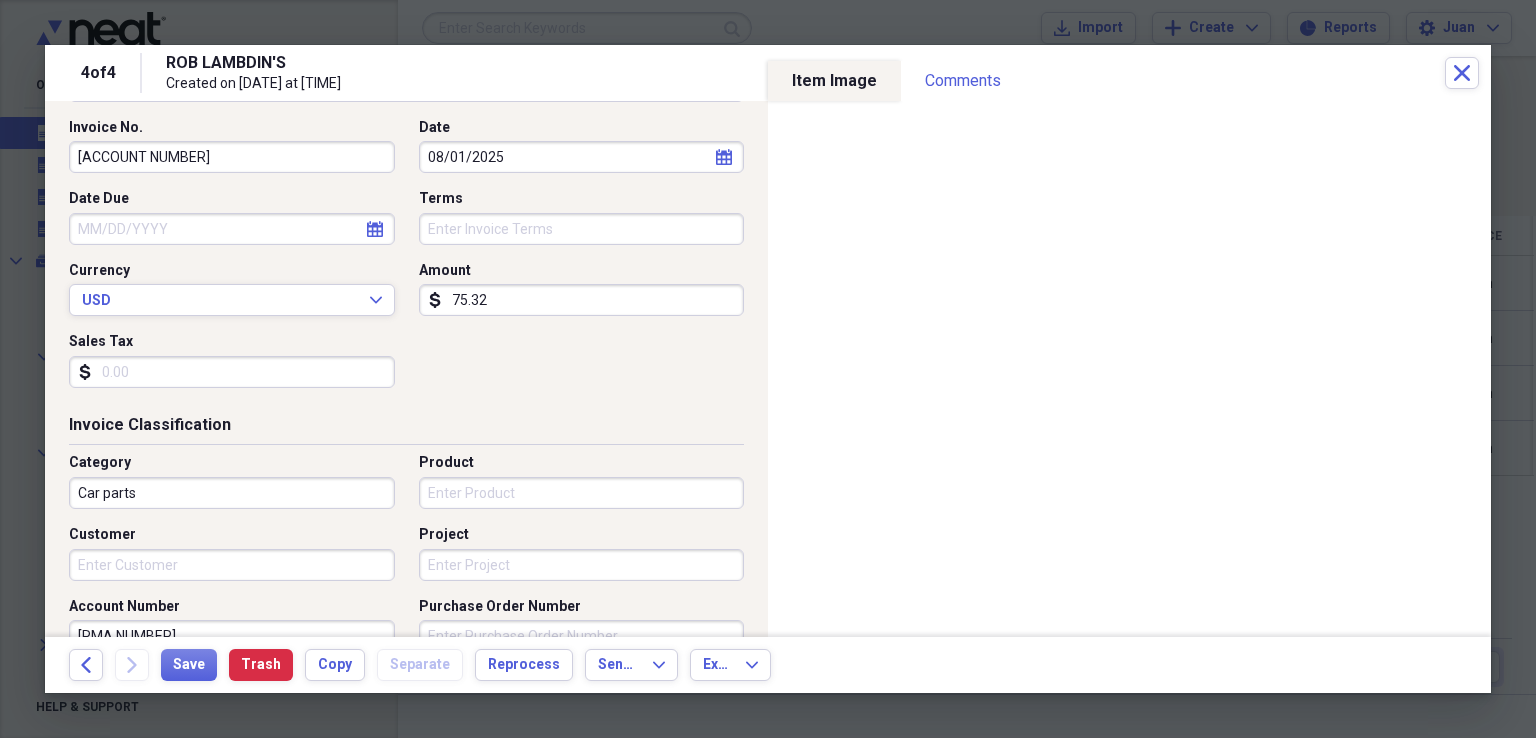 scroll, scrollTop: 300, scrollLeft: 0, axis: vertical 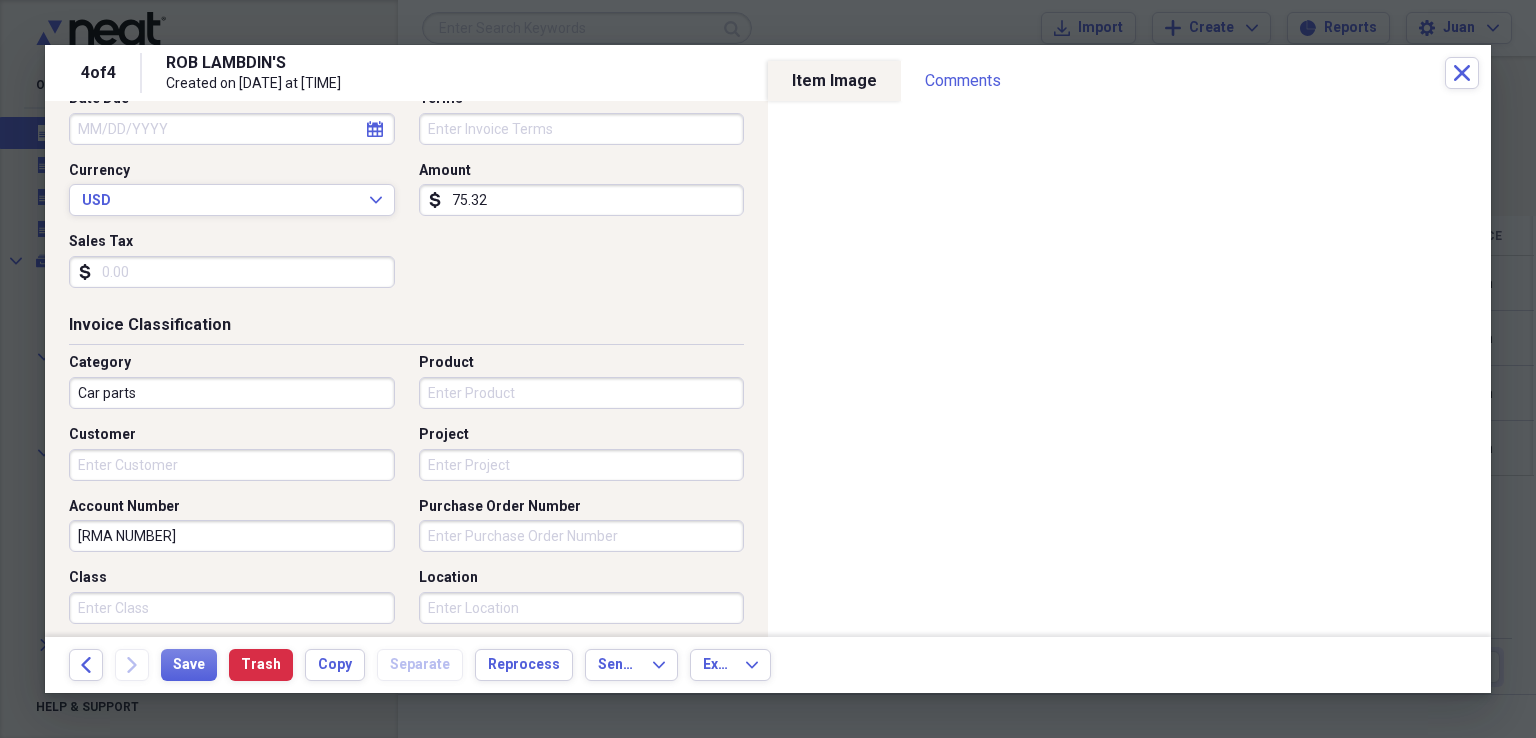 click on "Purchase Order Number" at bounding box center [582, 536] 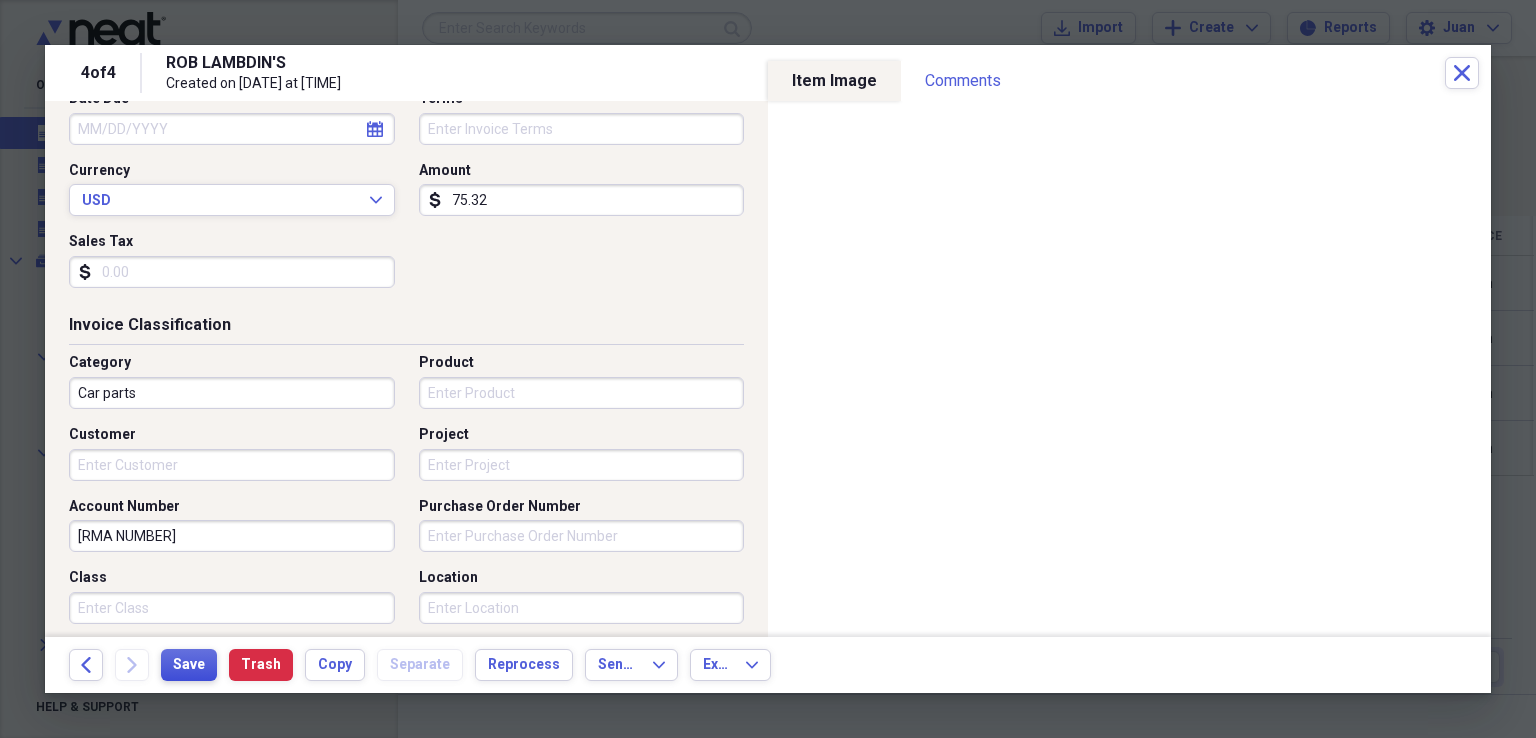 click on "Save" at bounding box center (189, 665) 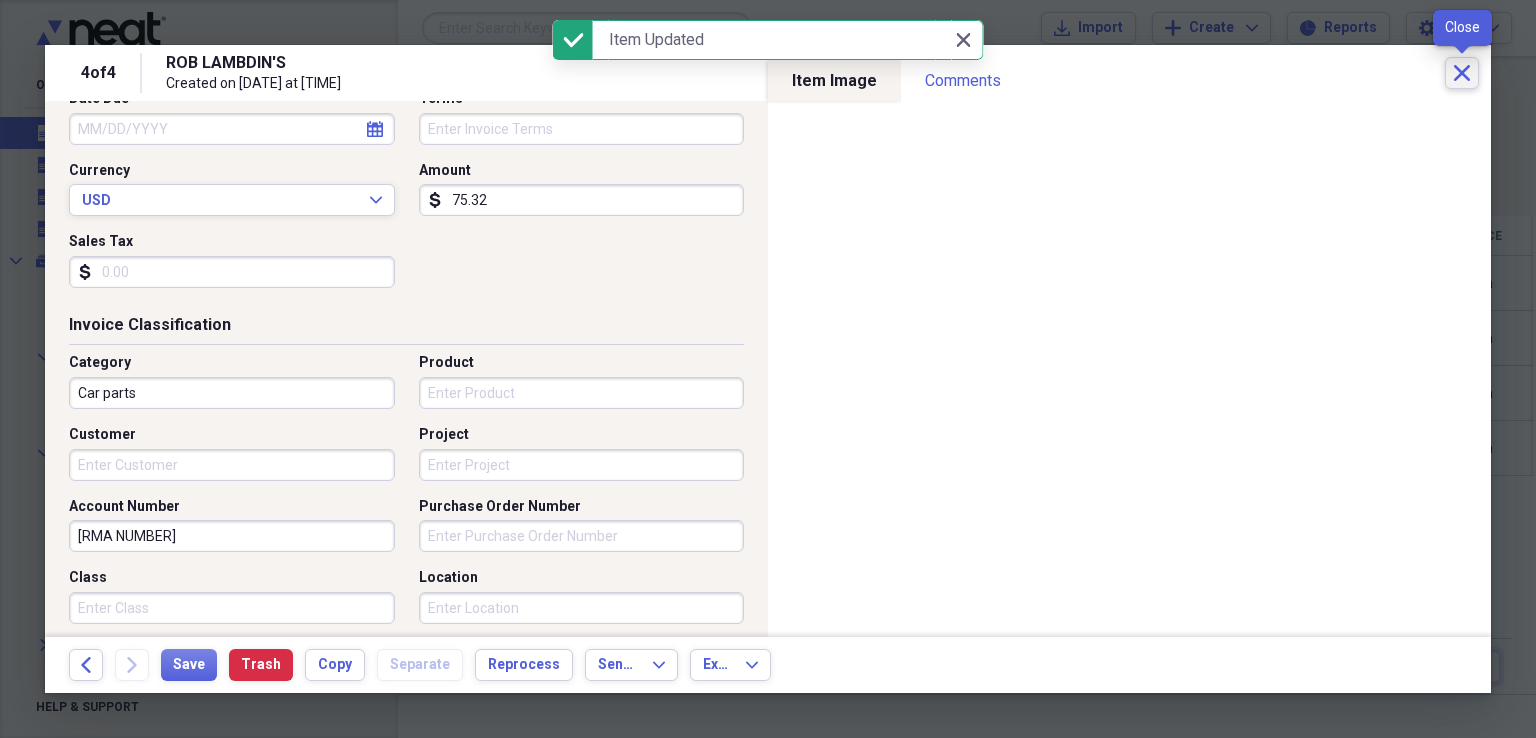 click on "Close" 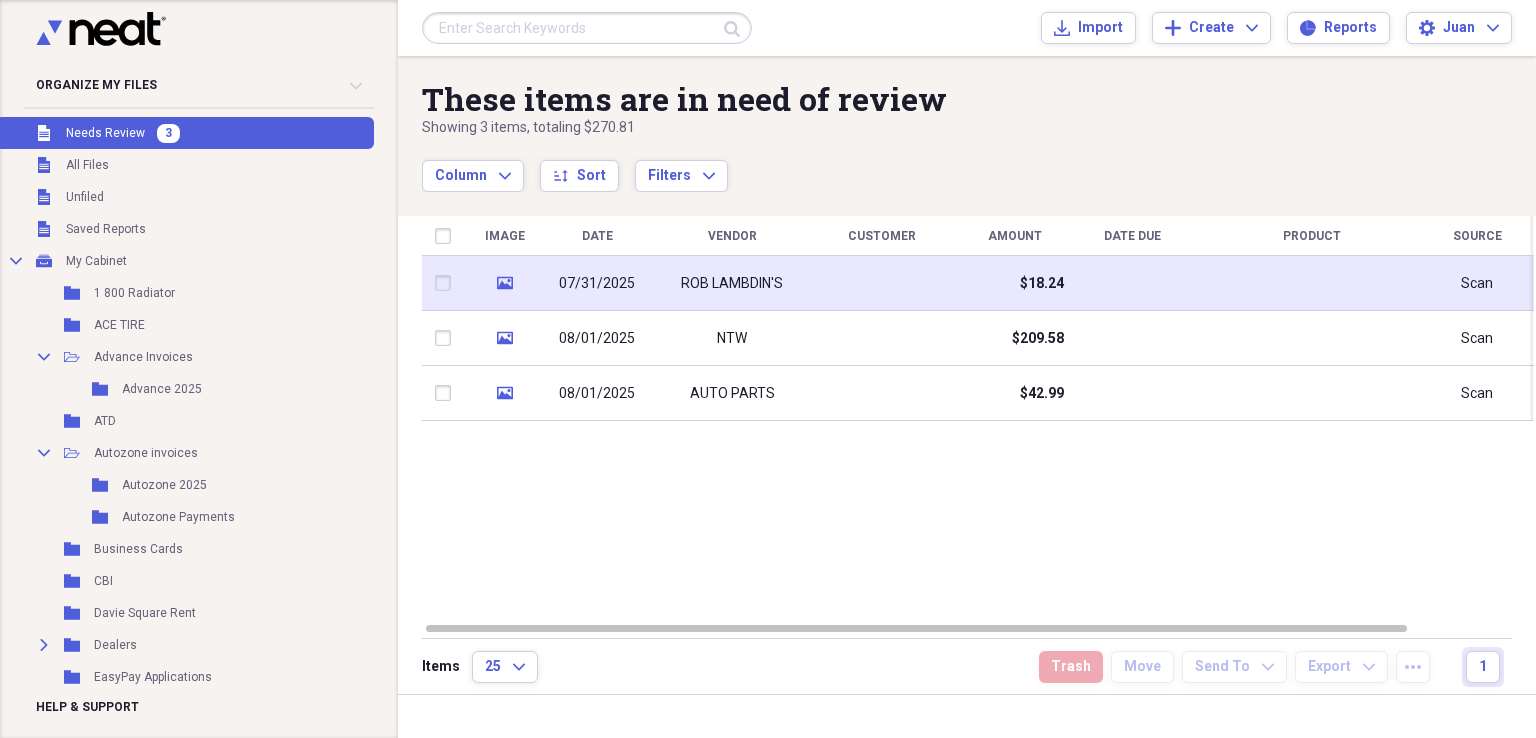 click on "ROB LAMBDIN'S" at bounding box center (732, 284) 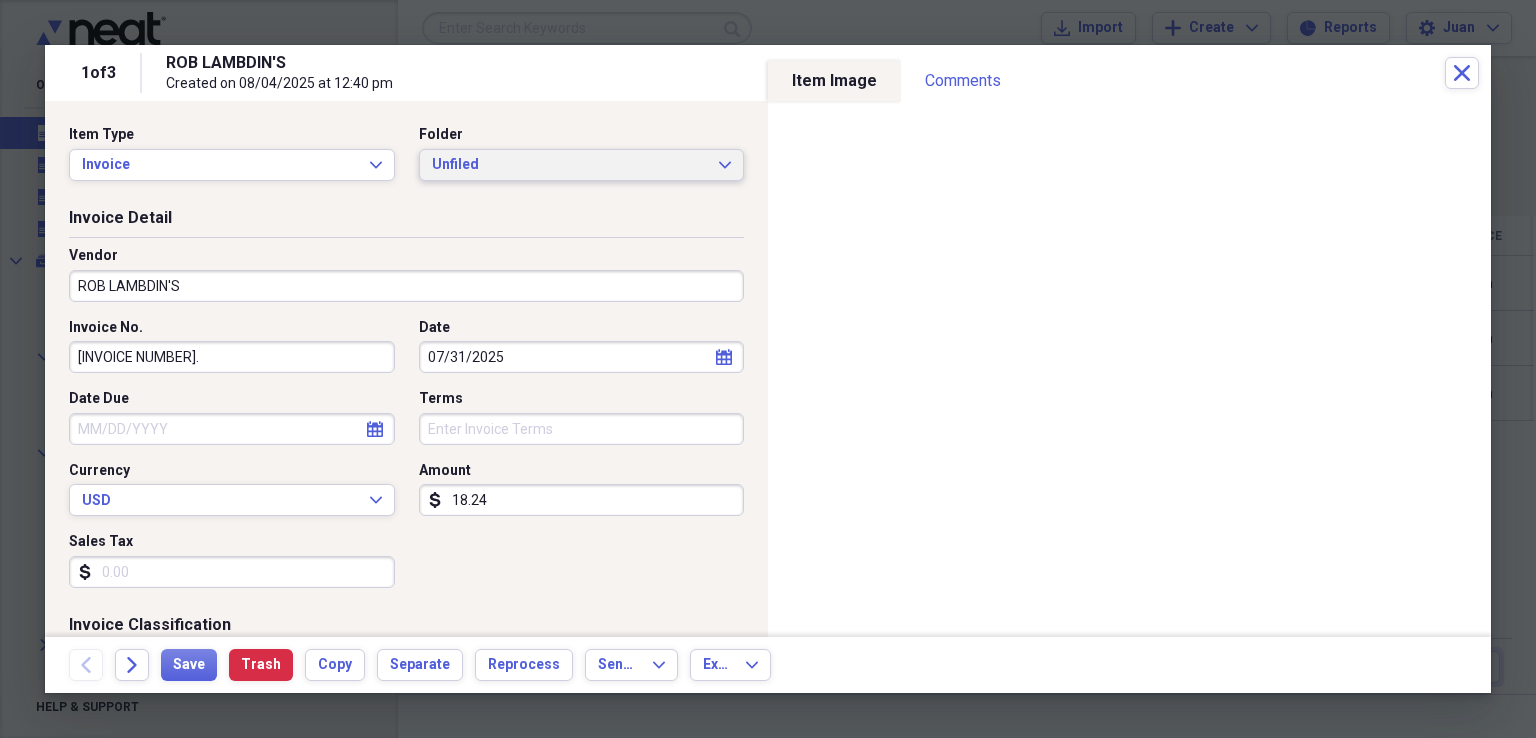 click on "Unfiled" at bounding box center (570, 165) 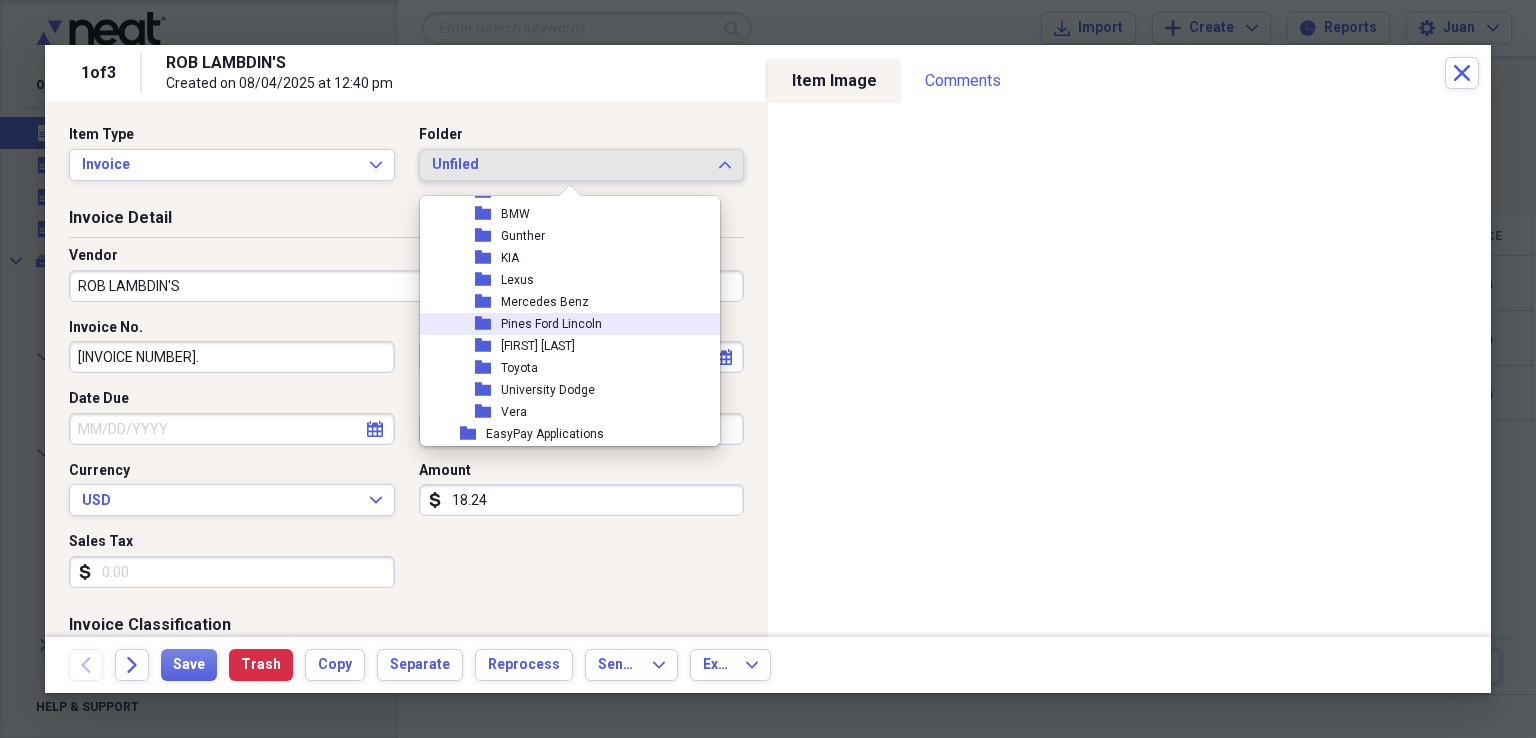 scroll, scrollTop: 460, scrollLeft: 0, axis: vertical 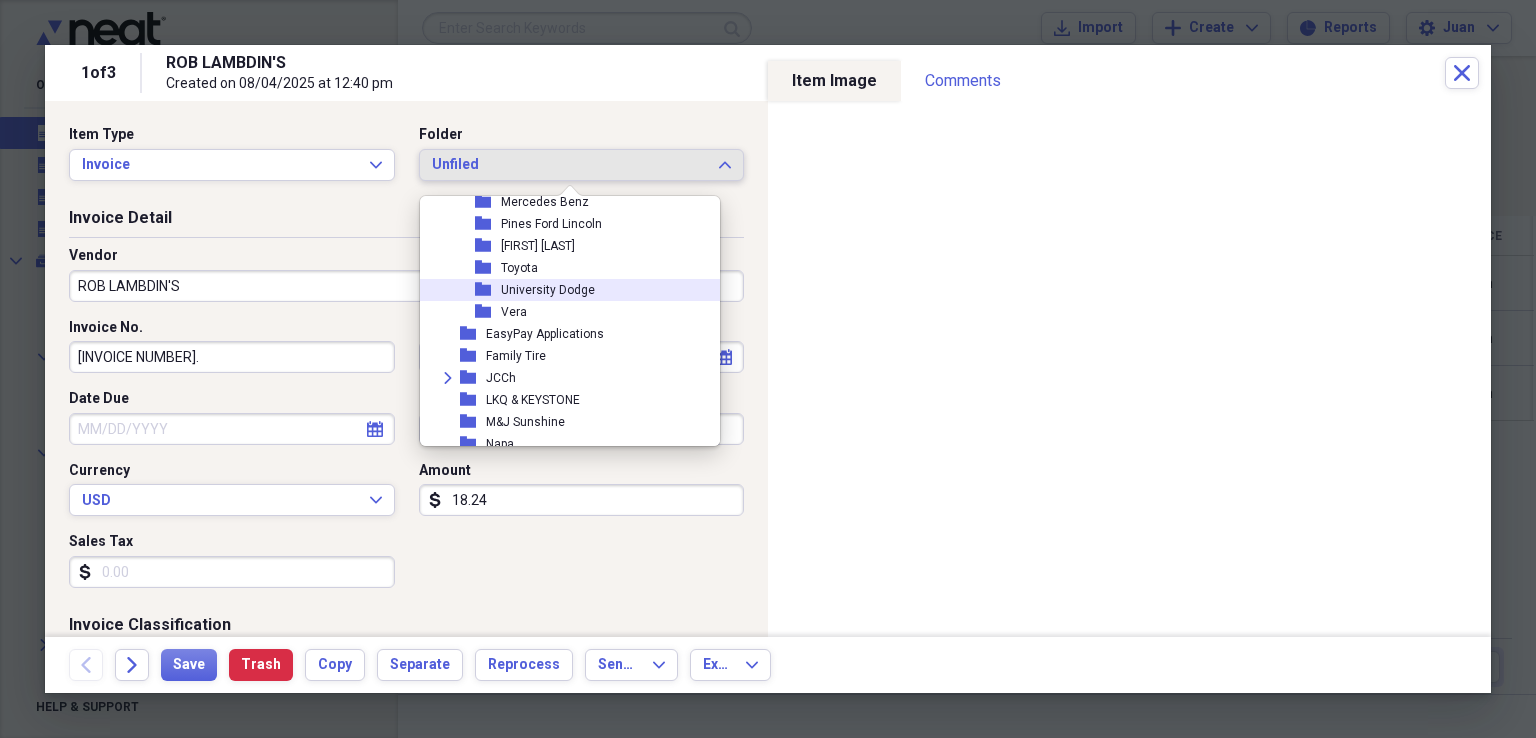 click on "University Dodge" at bounding box center (548, 290) 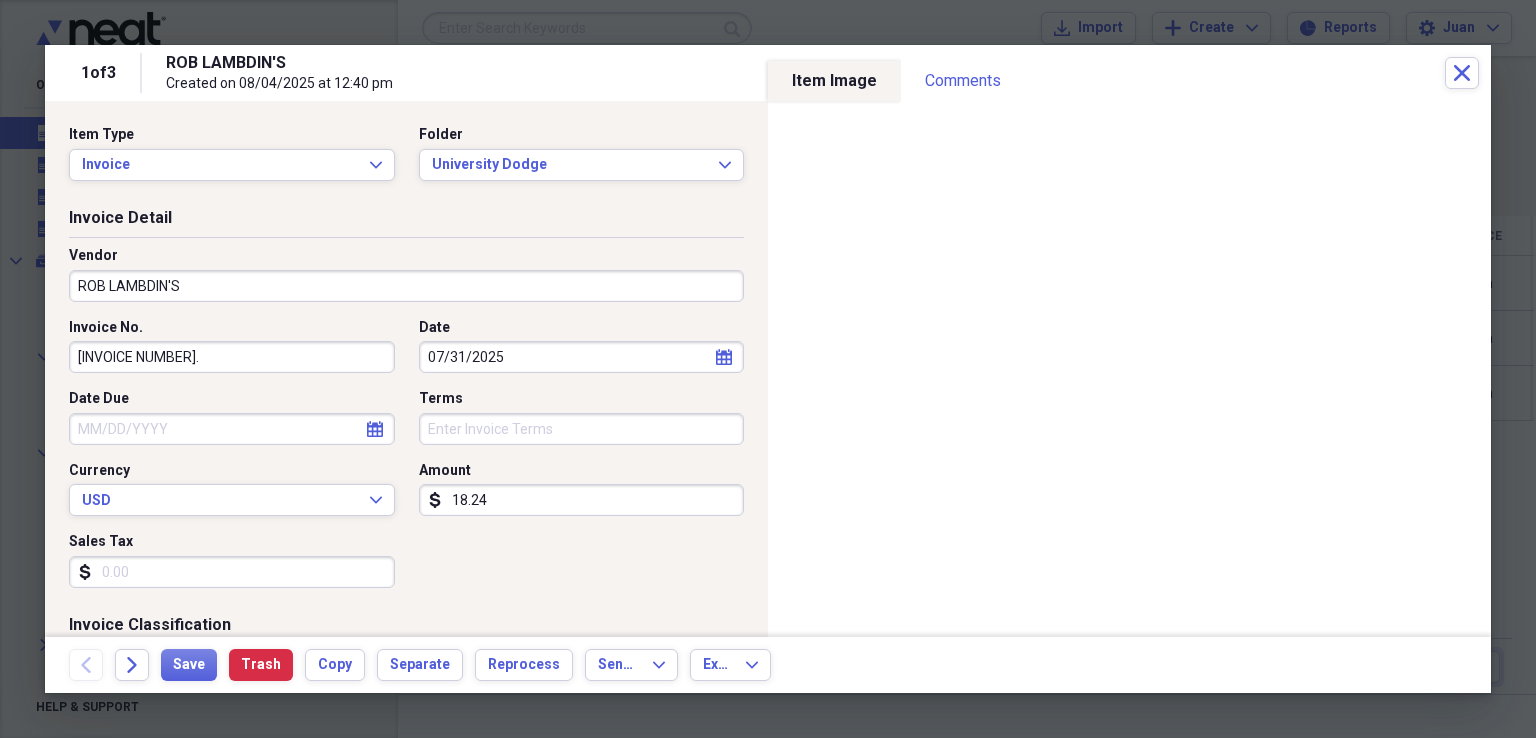 click on "[INVOICE NUMBER]." at bounding box center [232, 357] 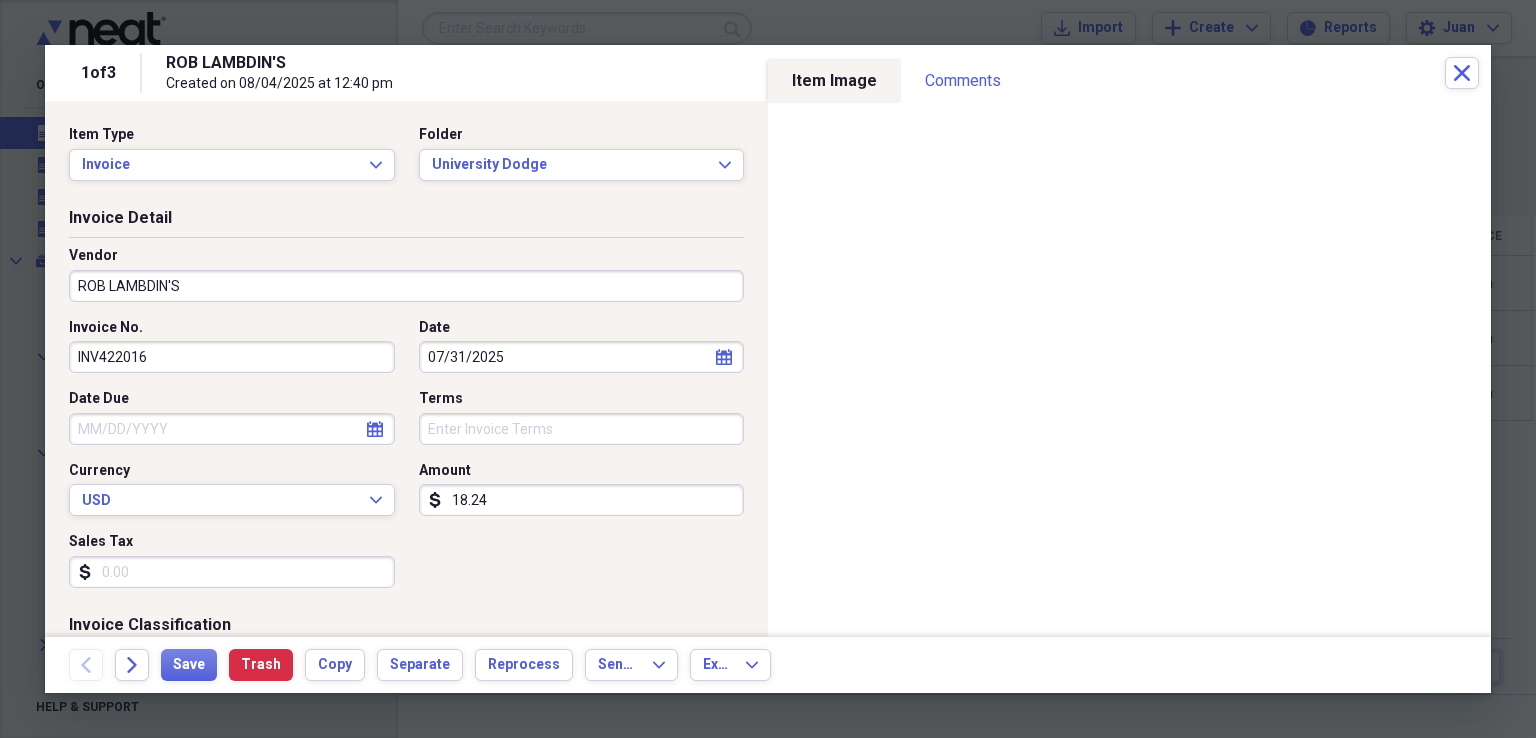 click on "INV422016" at bounding box center [232, 357] 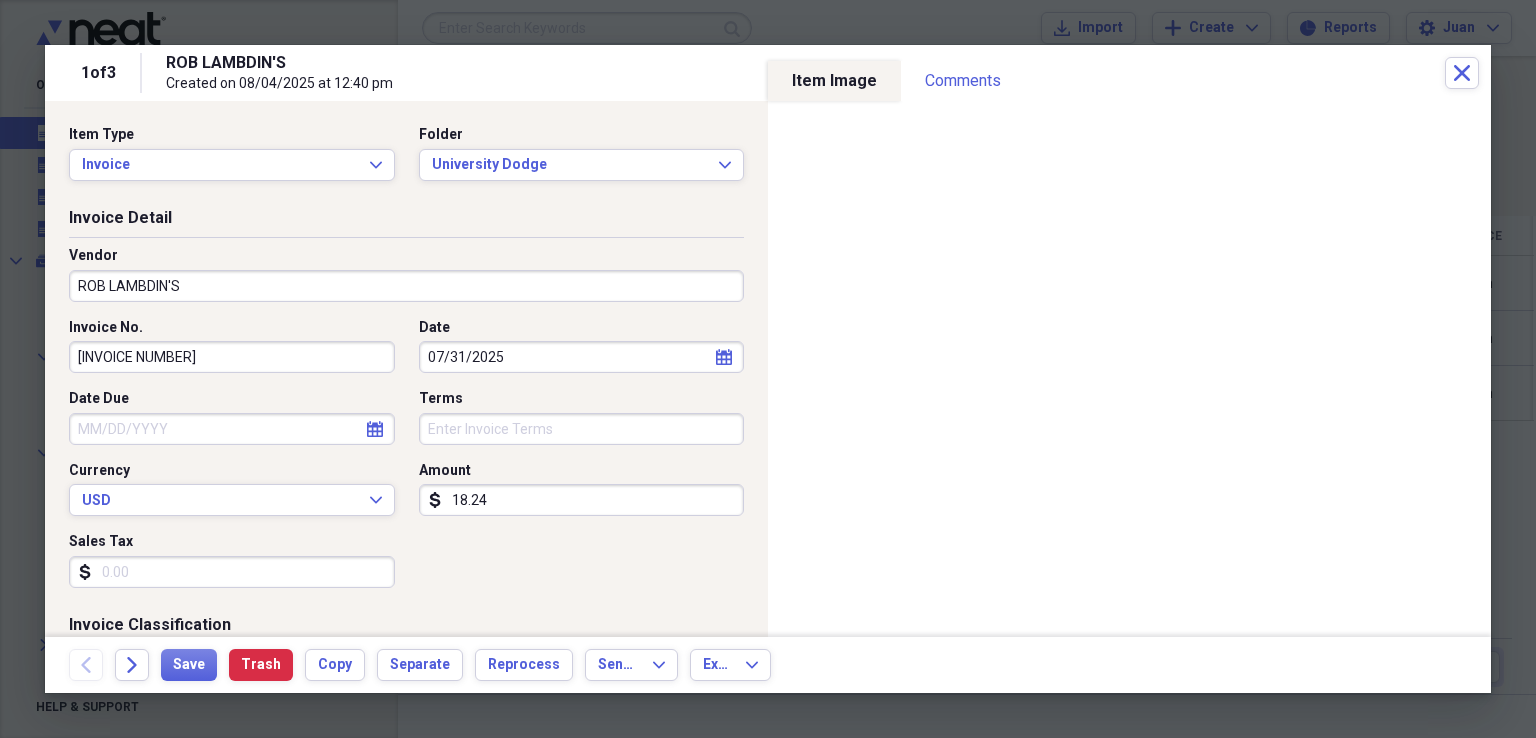 type on "[INVOICE NUMBER]" 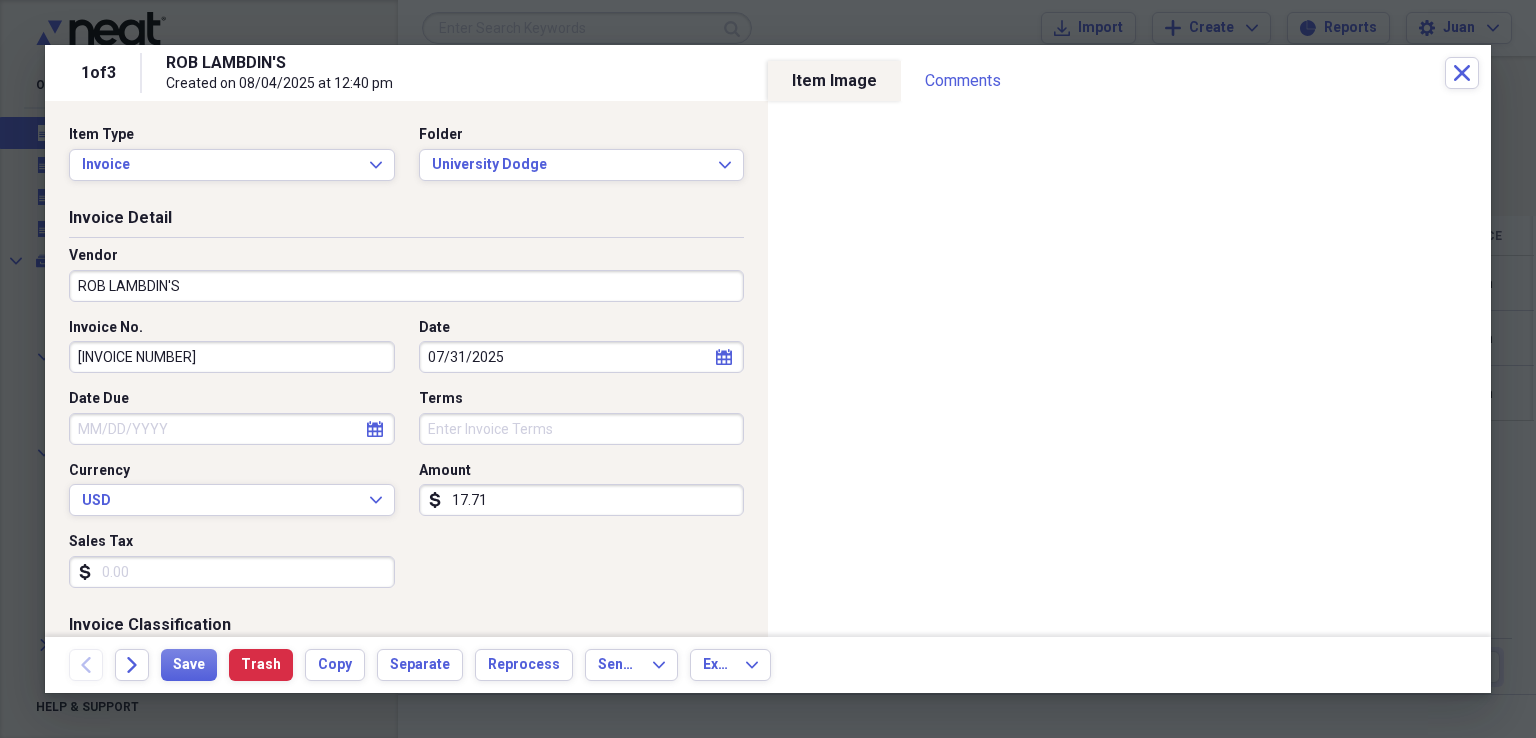 scroll, scrollTop: 300, scrollLeft: 0, axis: vertical 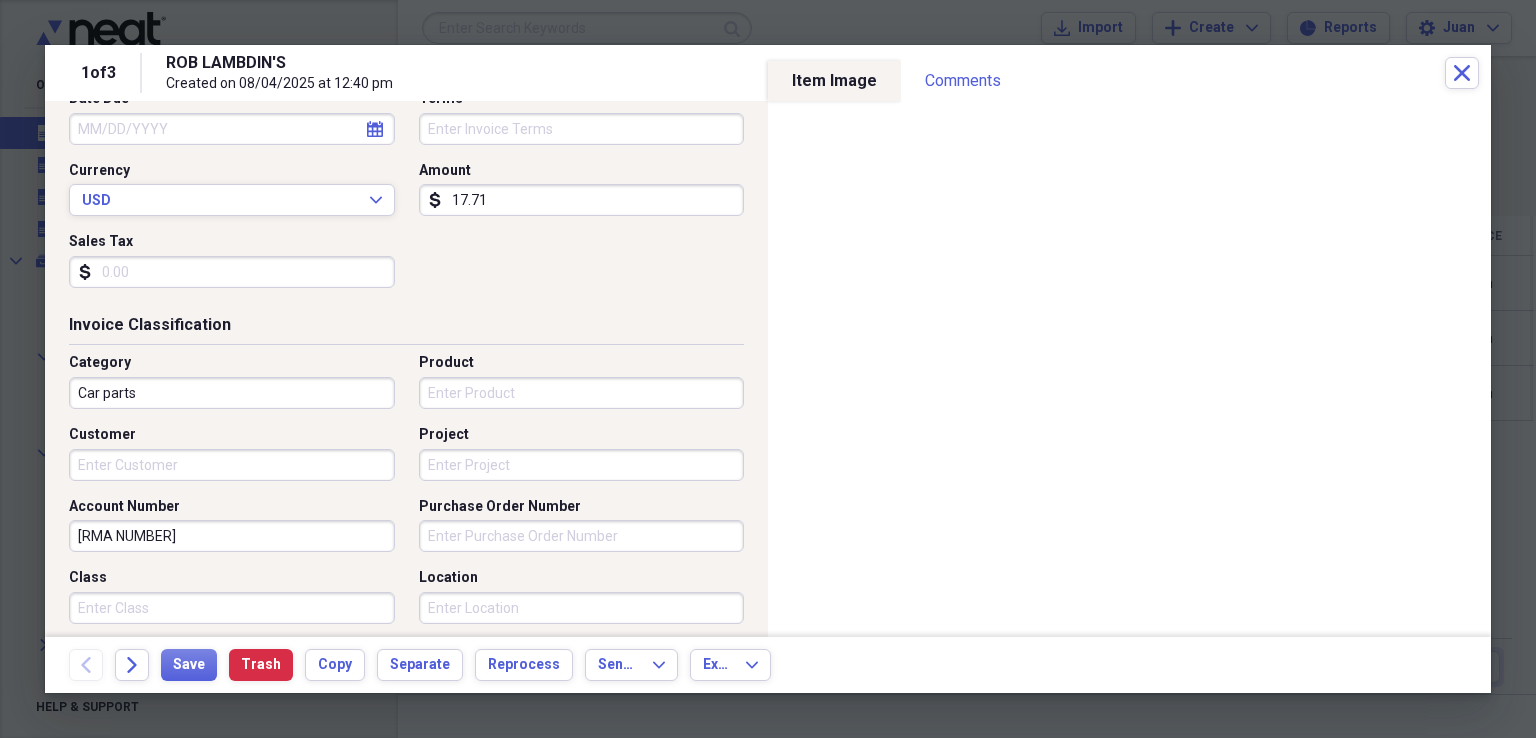 type on "17.71" 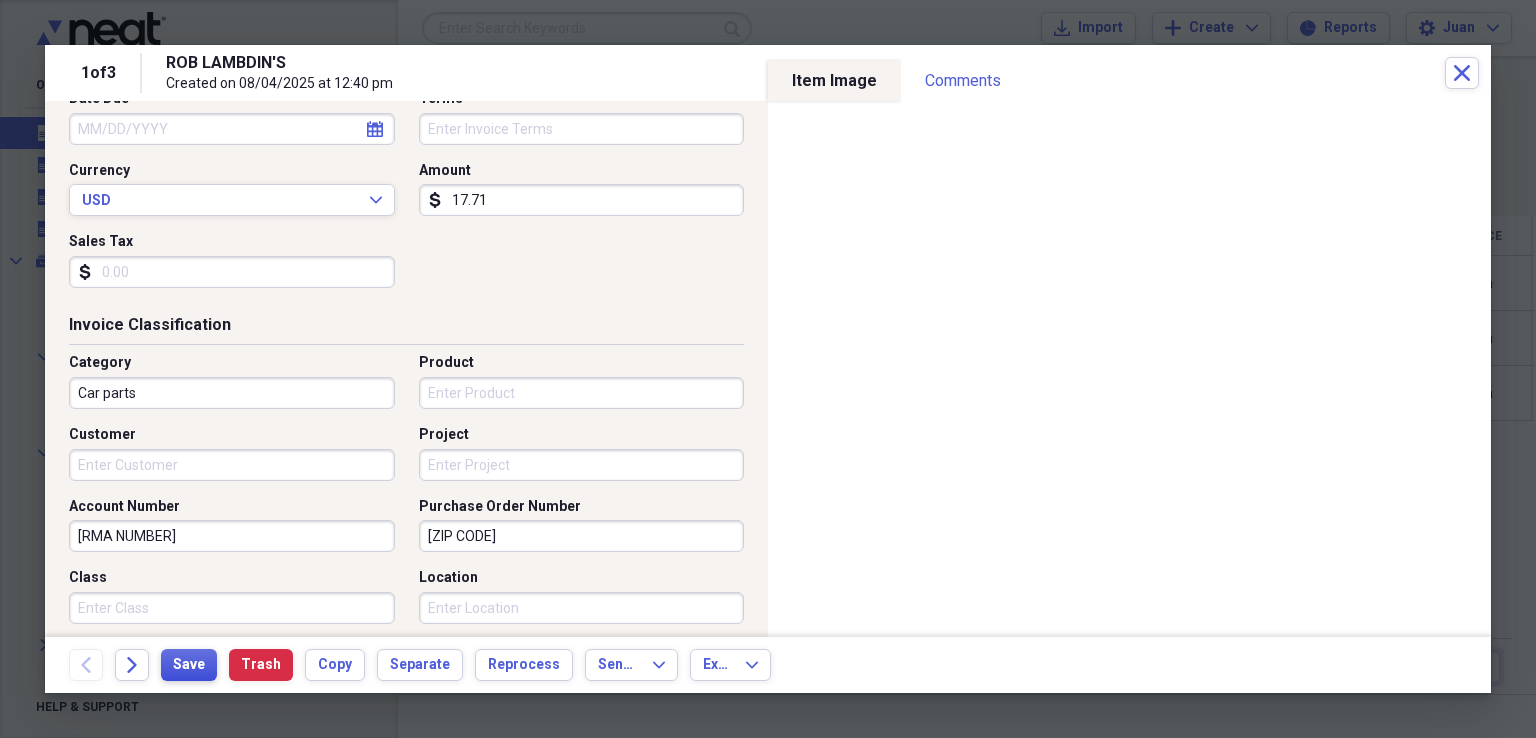 type on "[ZIP CODE]" 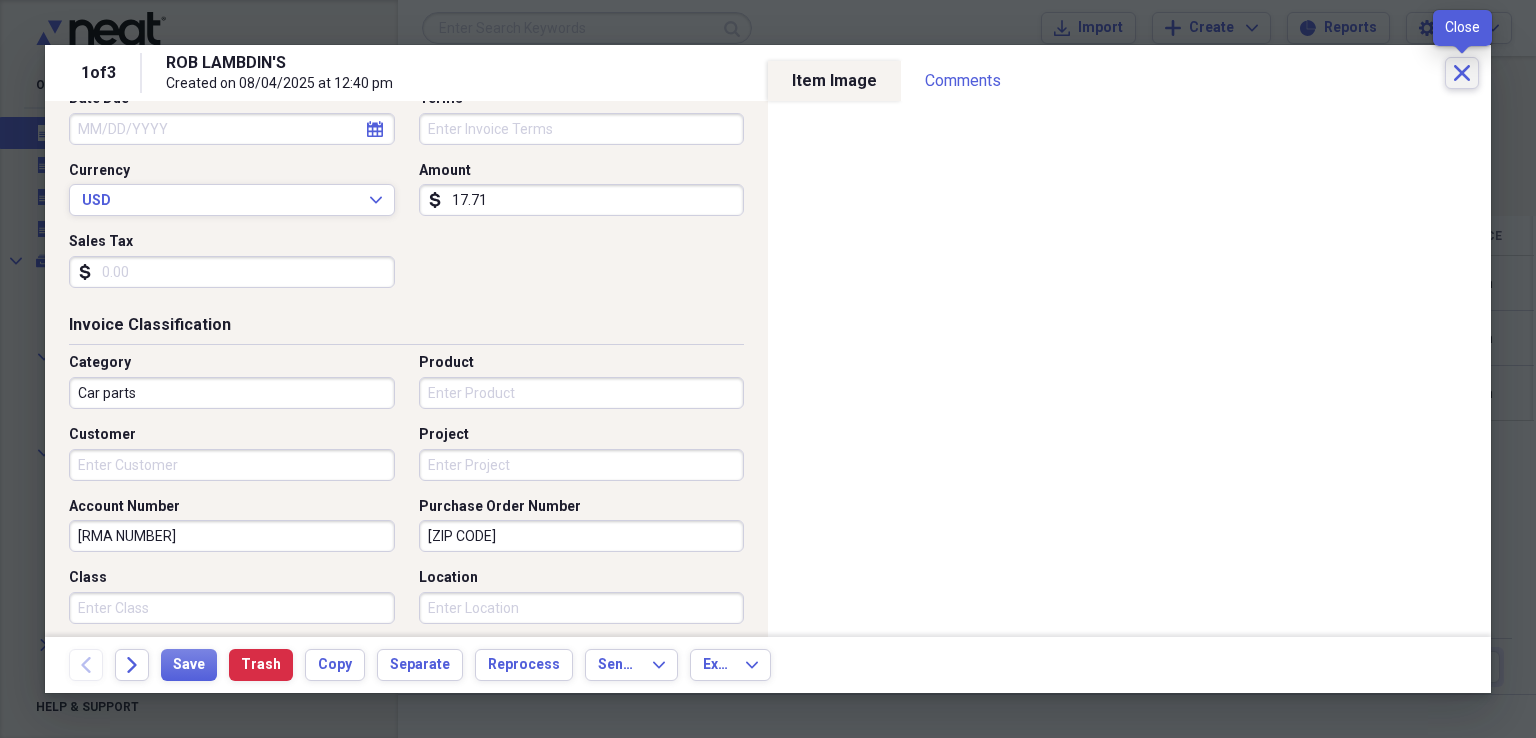 click on "Close" at bounding box center [1462, 73] 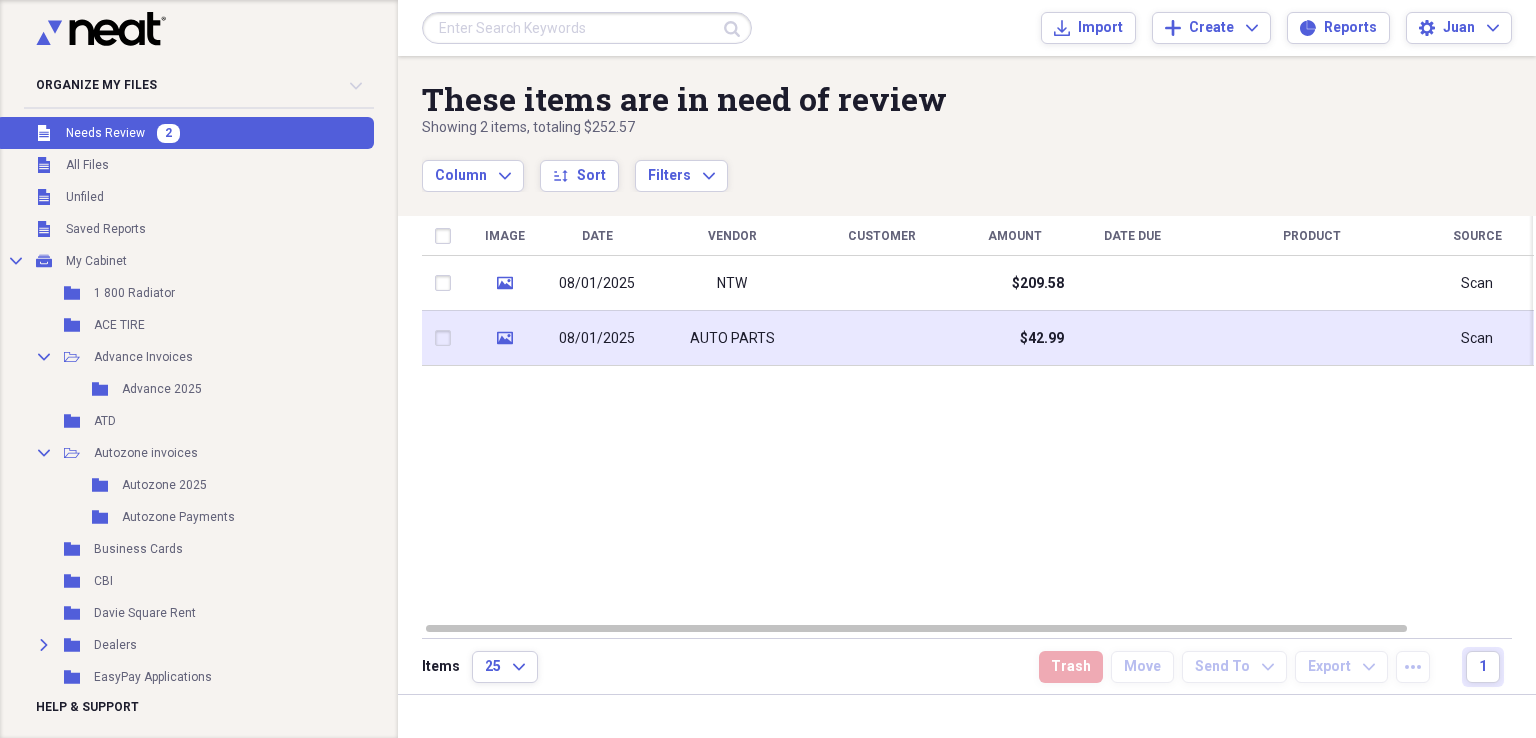 click on "AUTO PARTS" at bounding box center (732, 338) 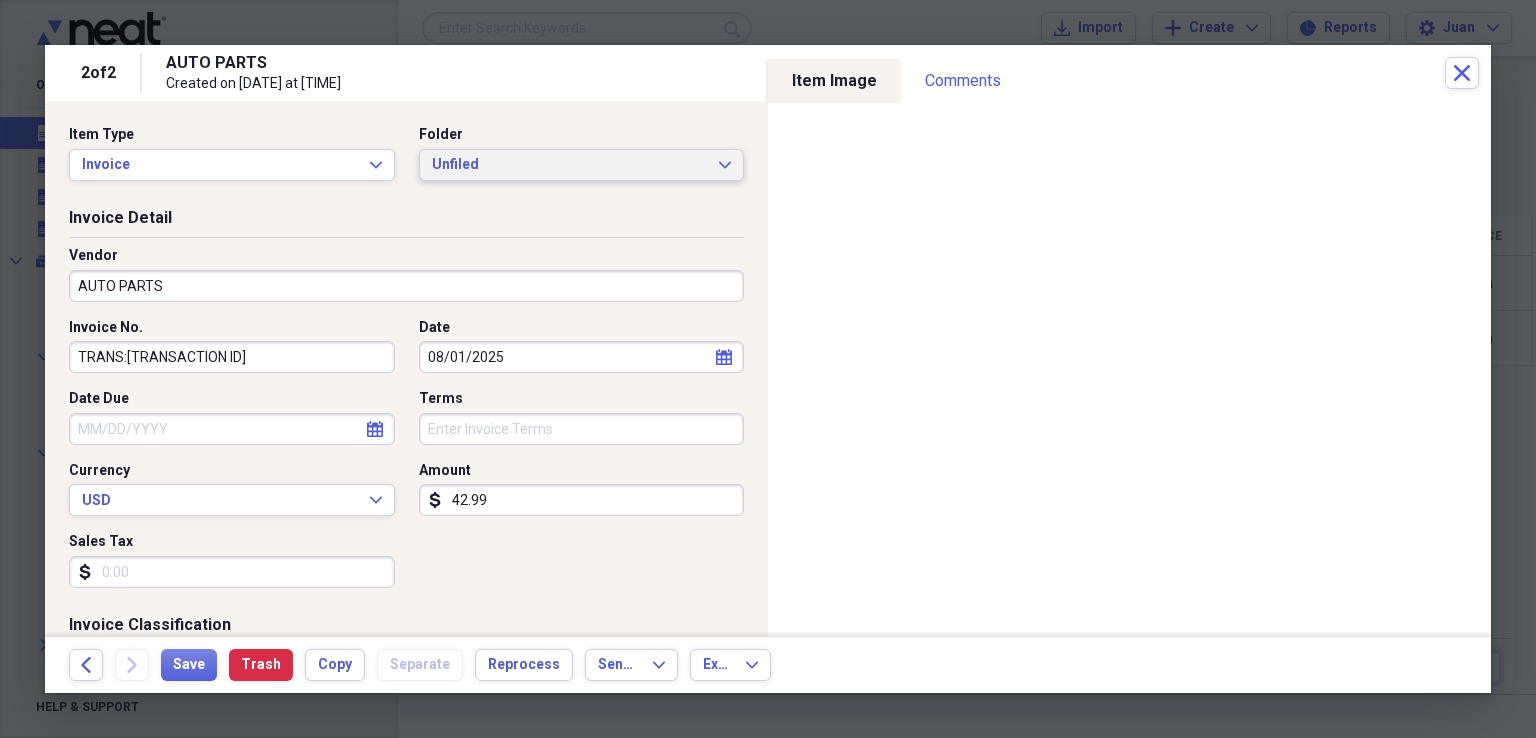 click on "Unfiled" at bounding box center (570, 165) 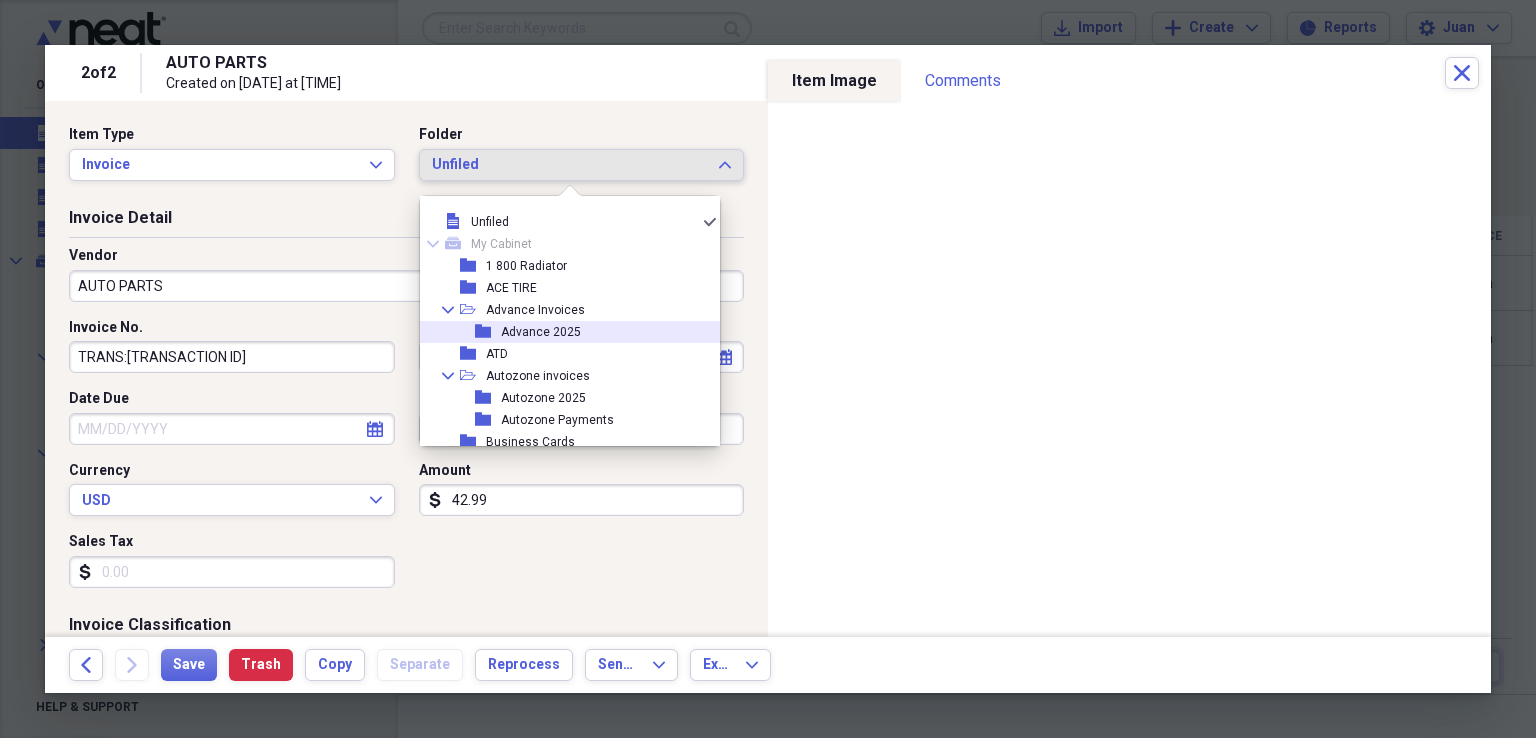 drag, startPoint x: 551, startPoint y: 329, endPoint x: 391, endPoint y: 310, distance: 161.12418 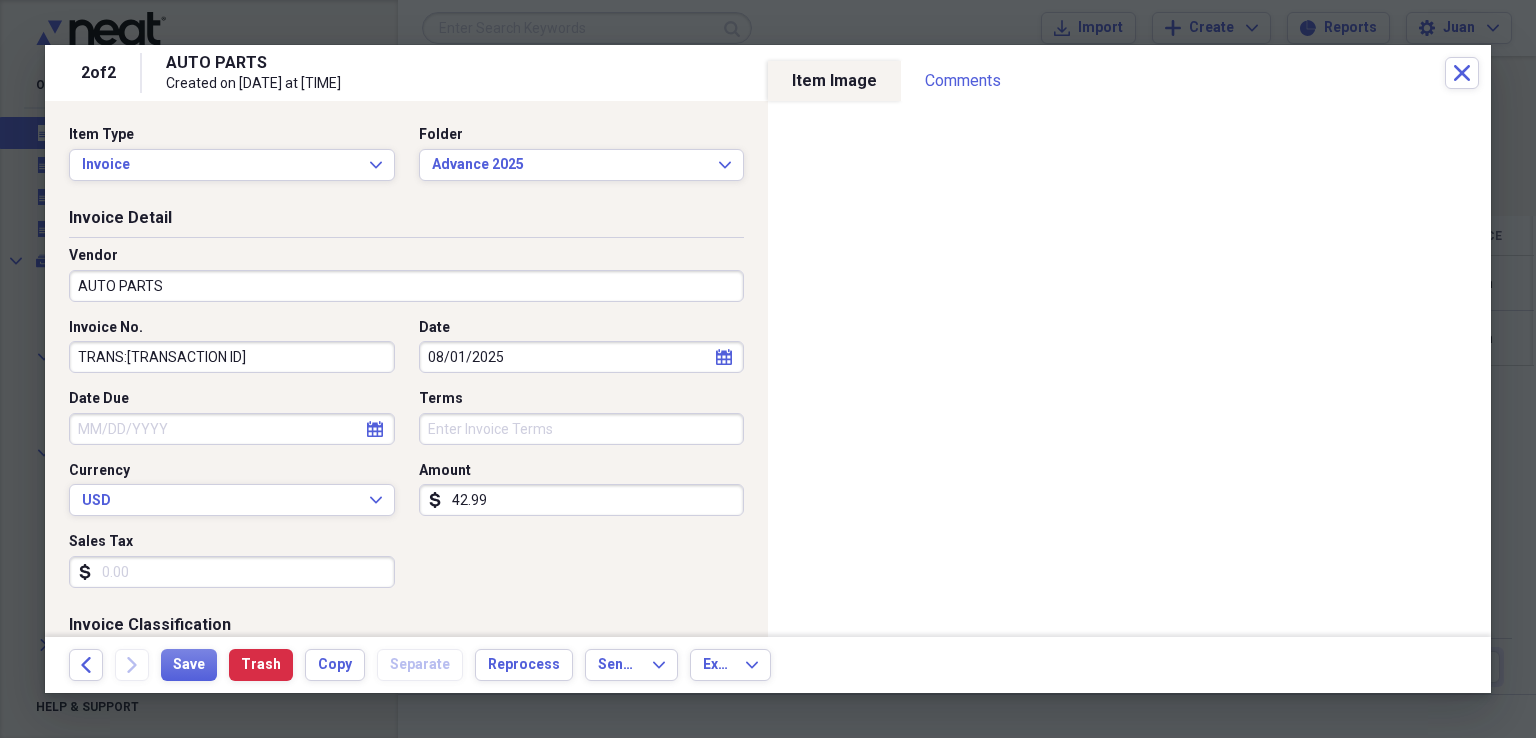 click on "AUTO PARTS" at bounding box center [406, 286] 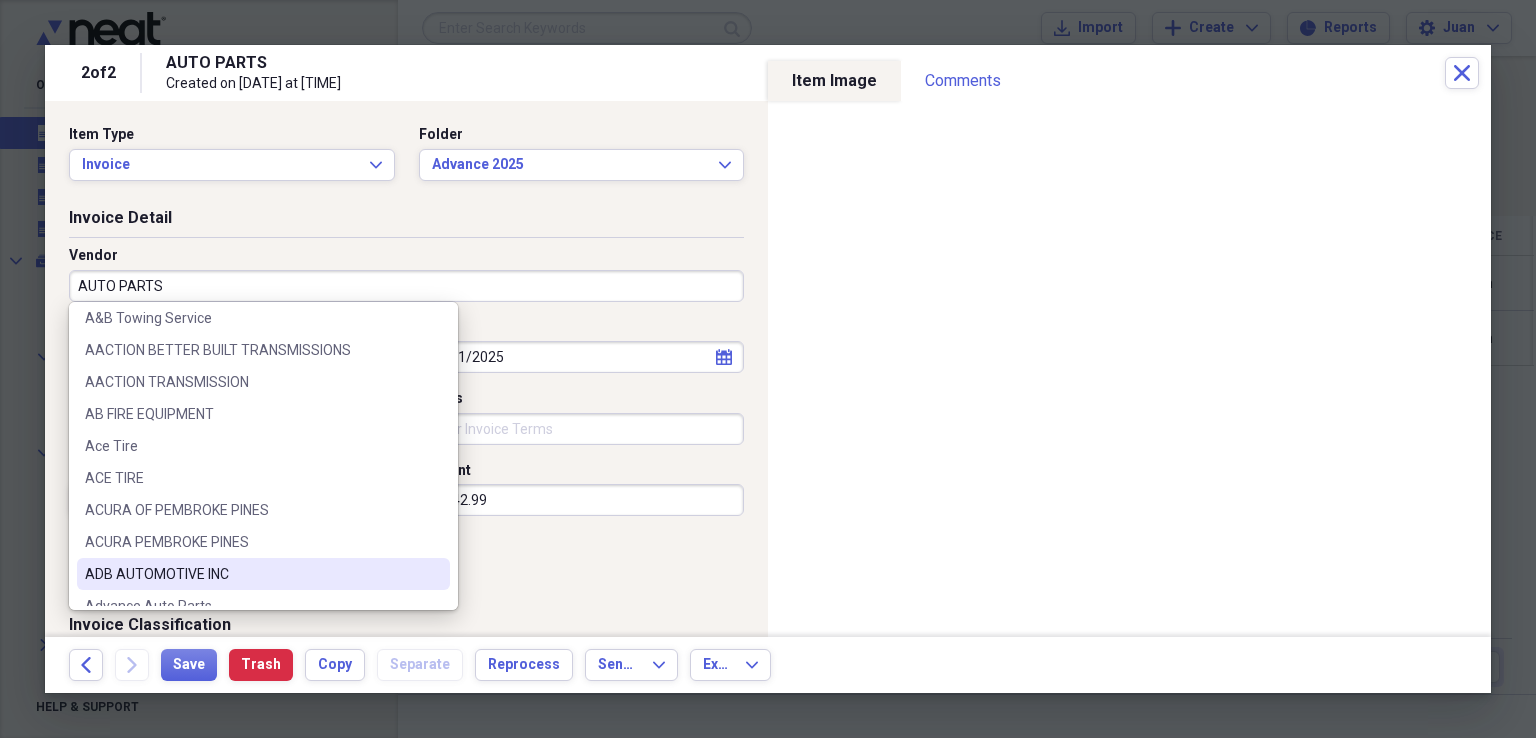 scroll, scrollTop: 400, scrollLeft: 0, axis: vertical 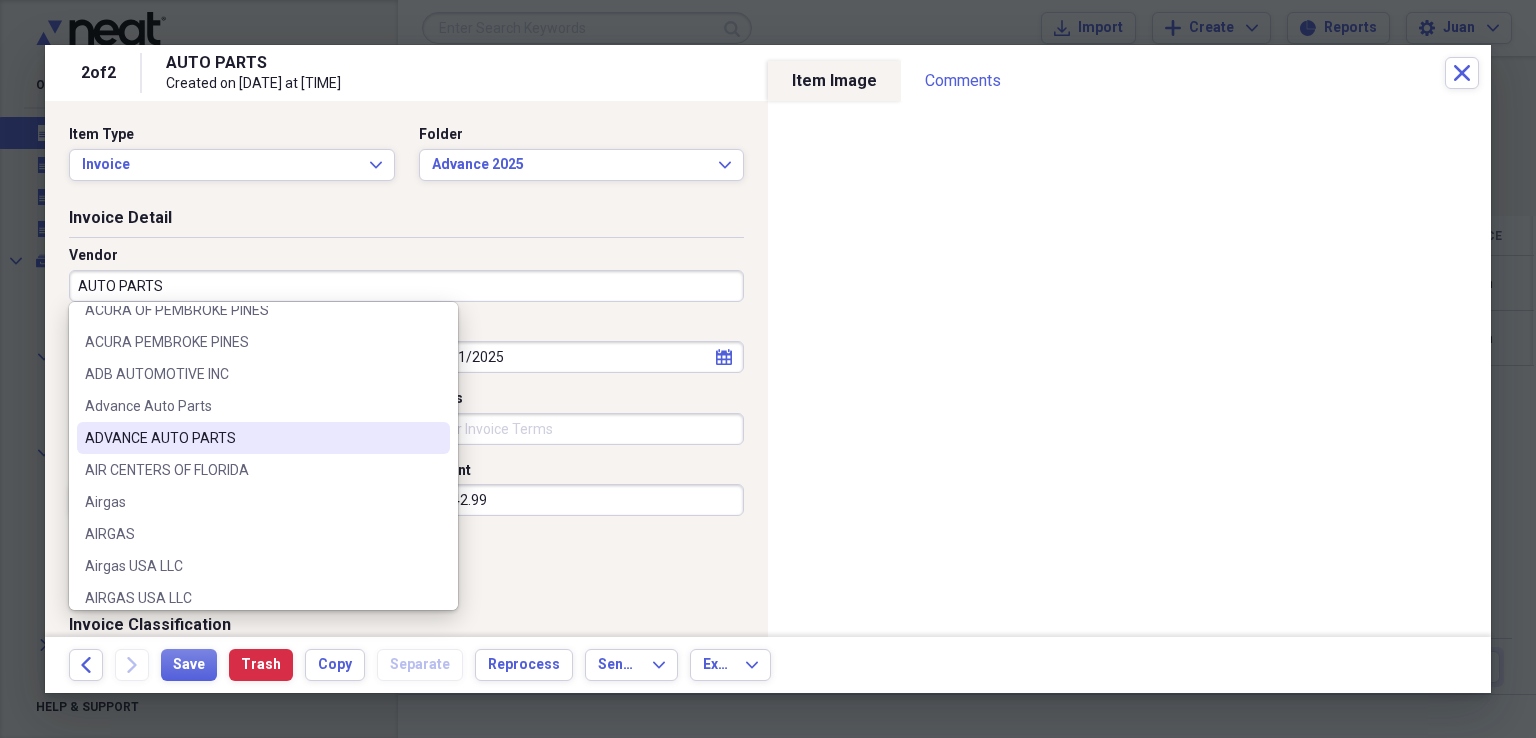 click on "ADVANCE AUTO PARTS" at bounding box center [251, 438] 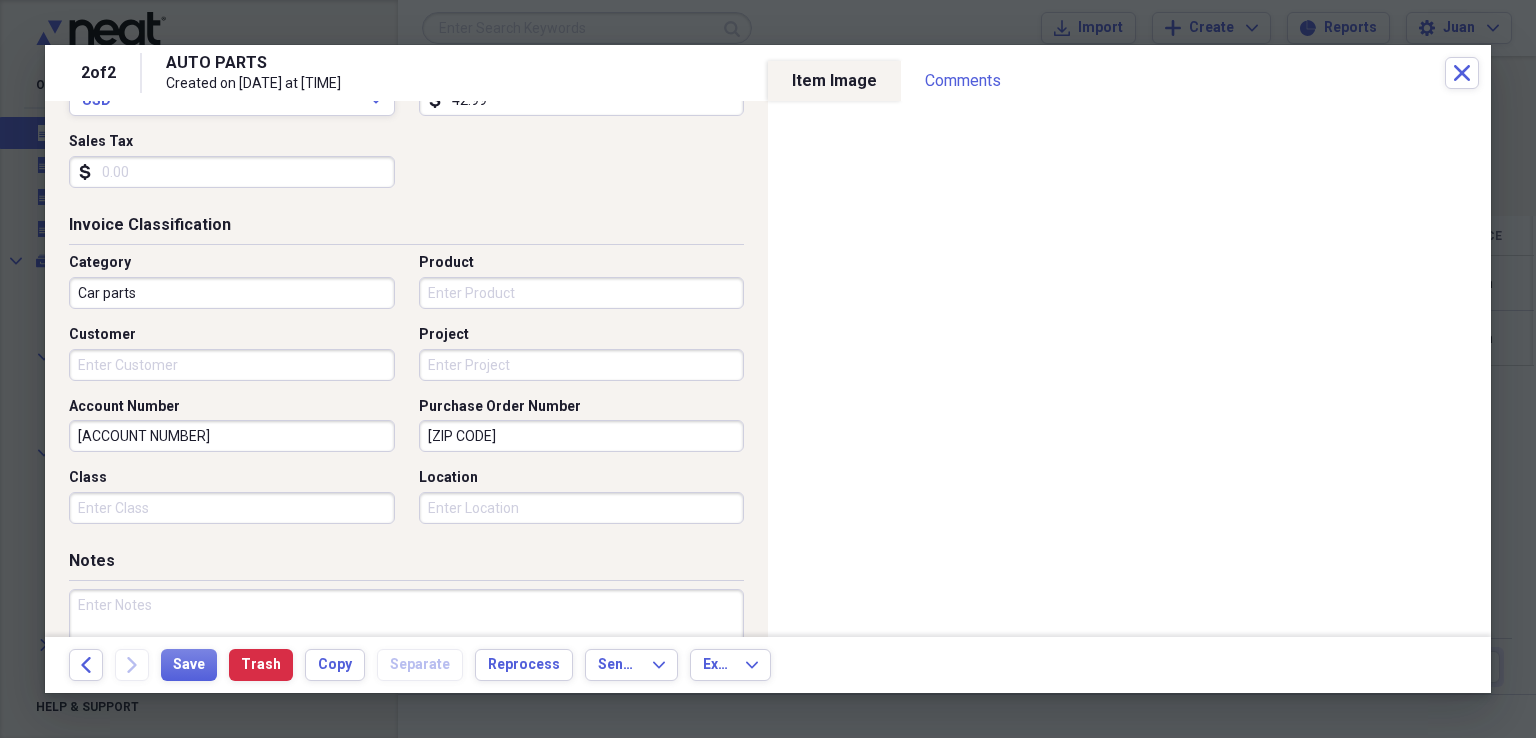 scroll, scrollTop: 300, scrollLeft: 0, axis: vertical 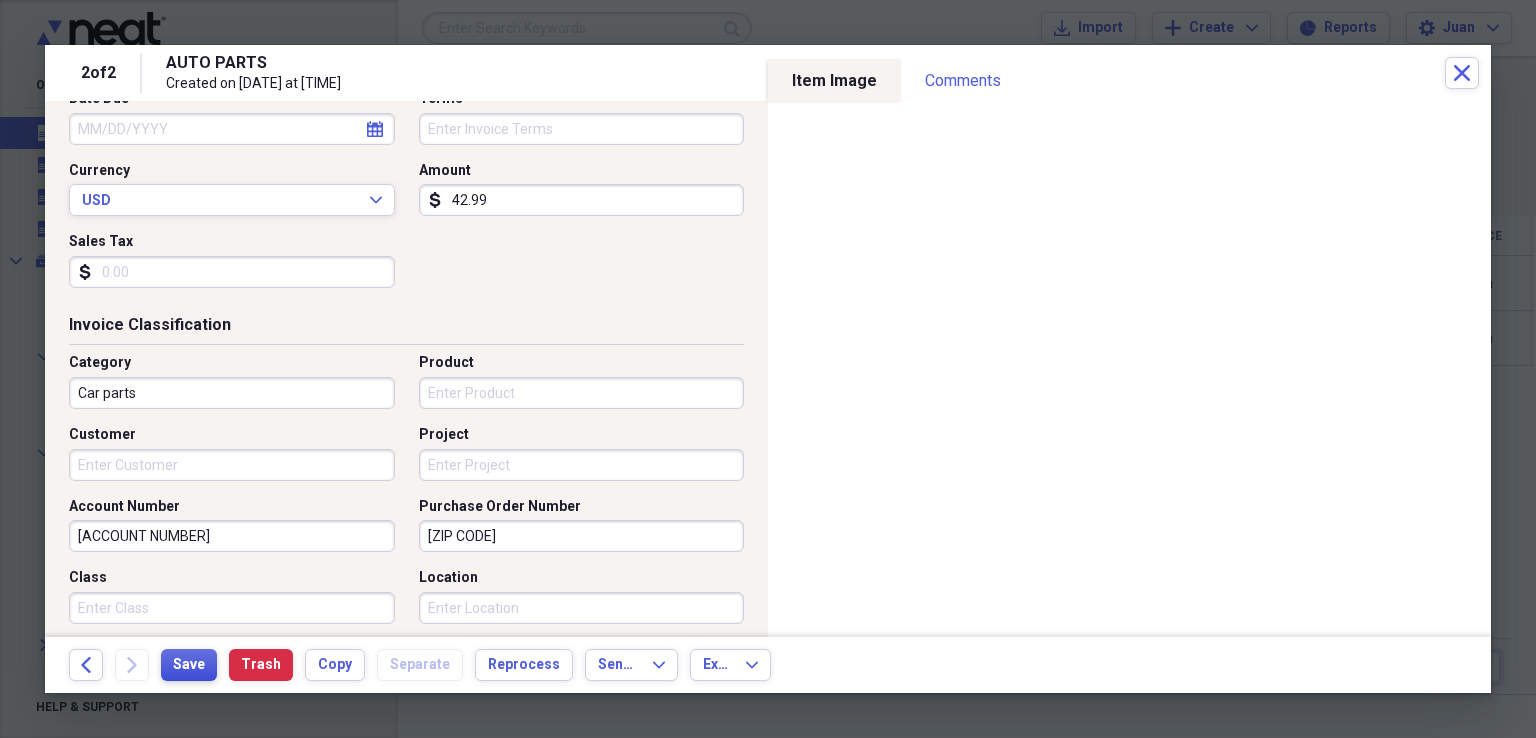 click on "Save" at bounding box center (189, 665) 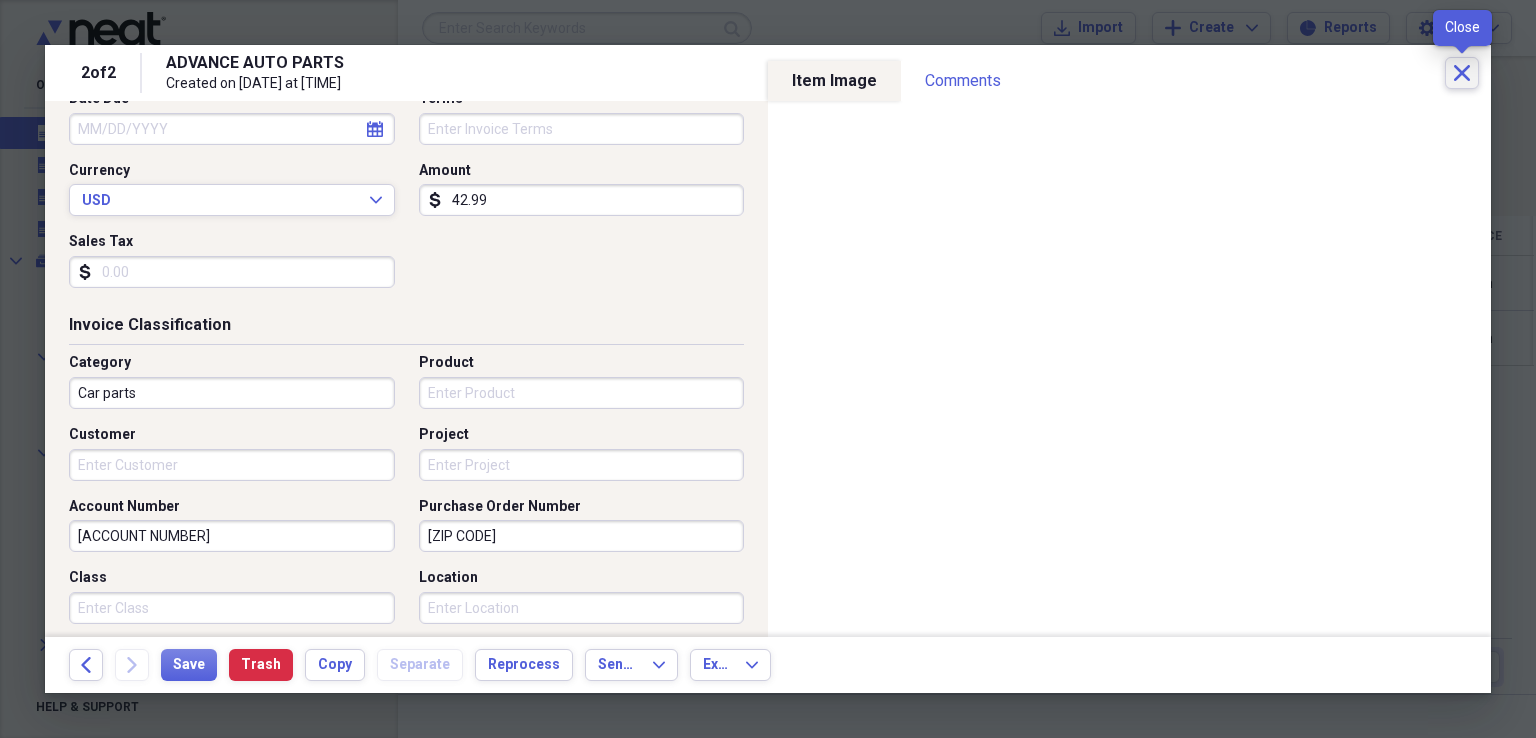 click on "Close" 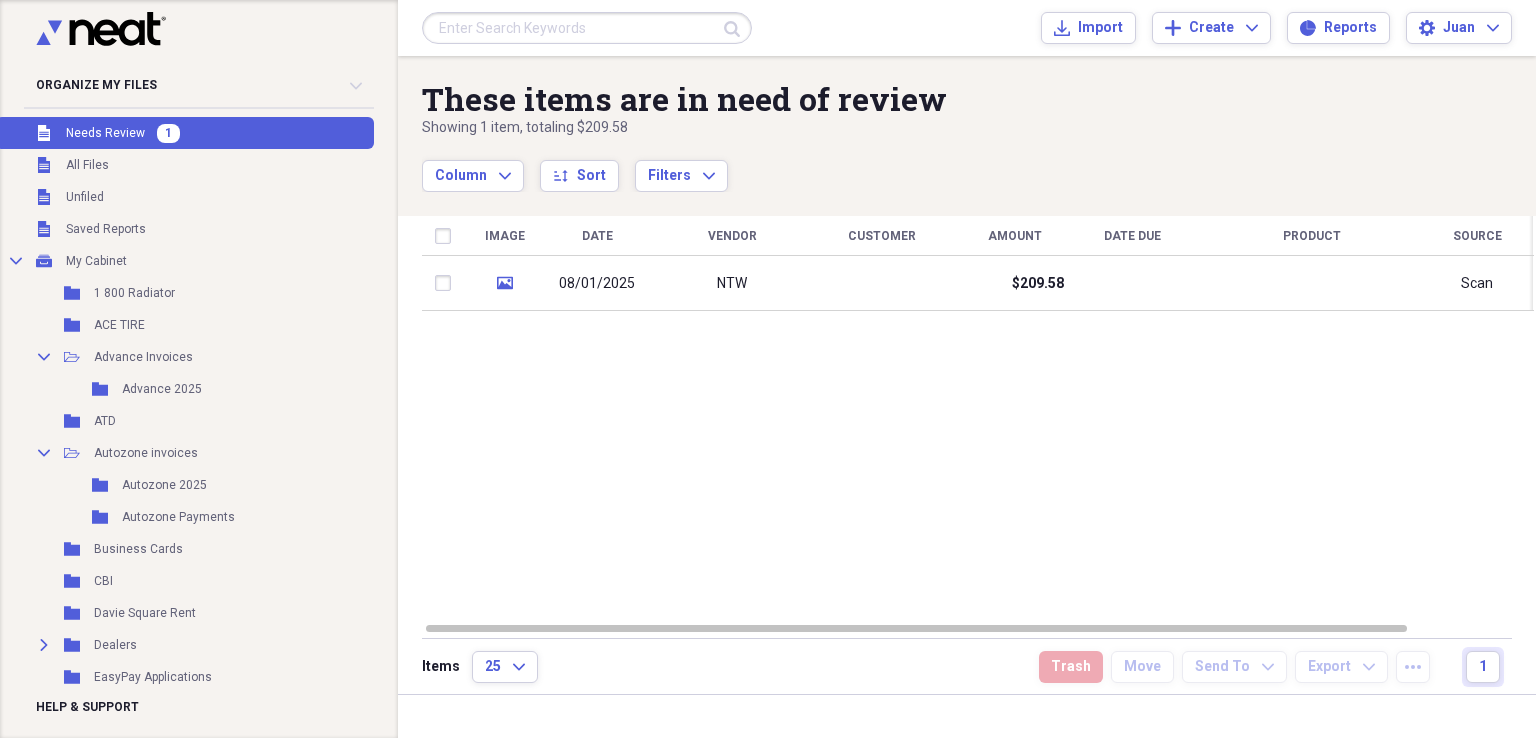 click on "Vendor" at bounding box center [732, 236] 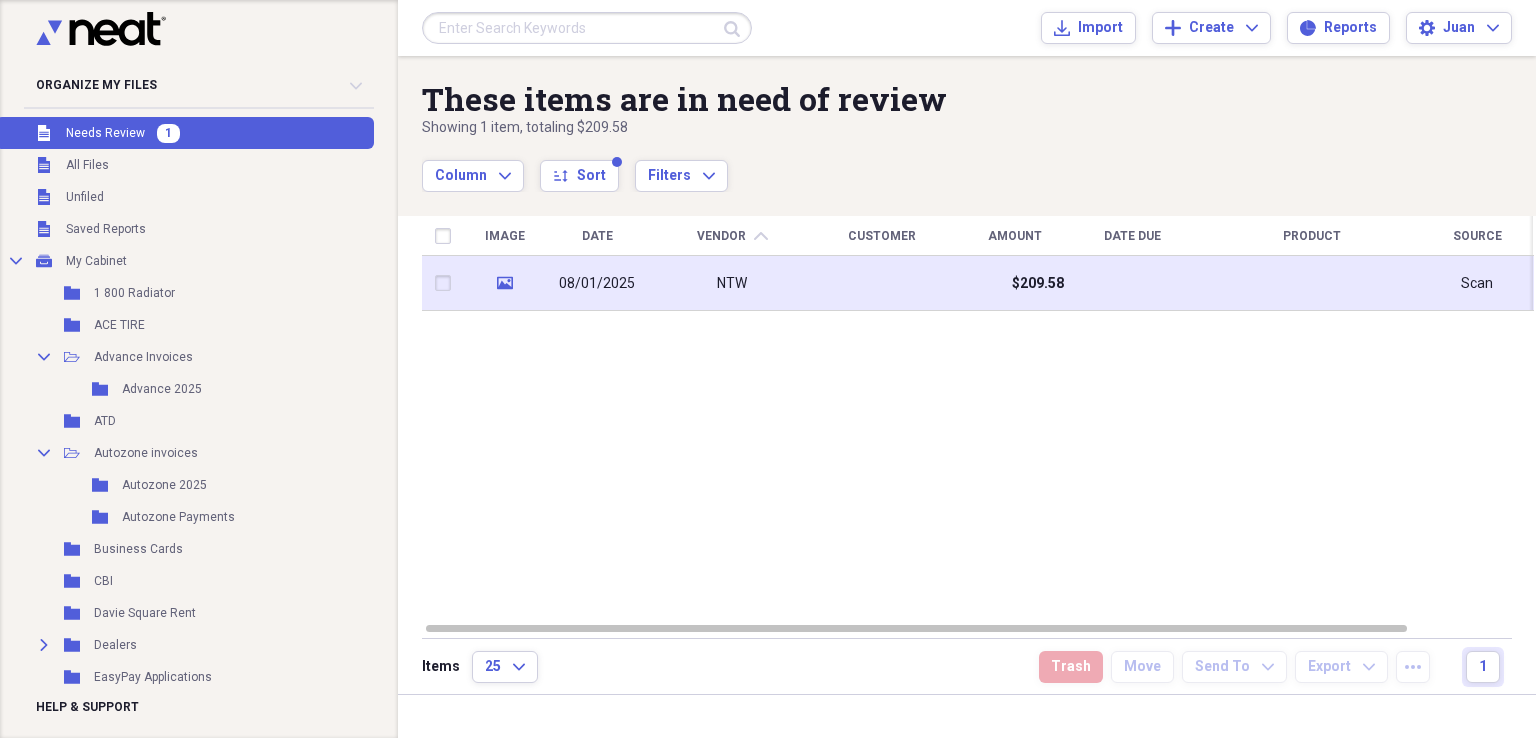 click on "NTW" at bounding box center (732, 283) 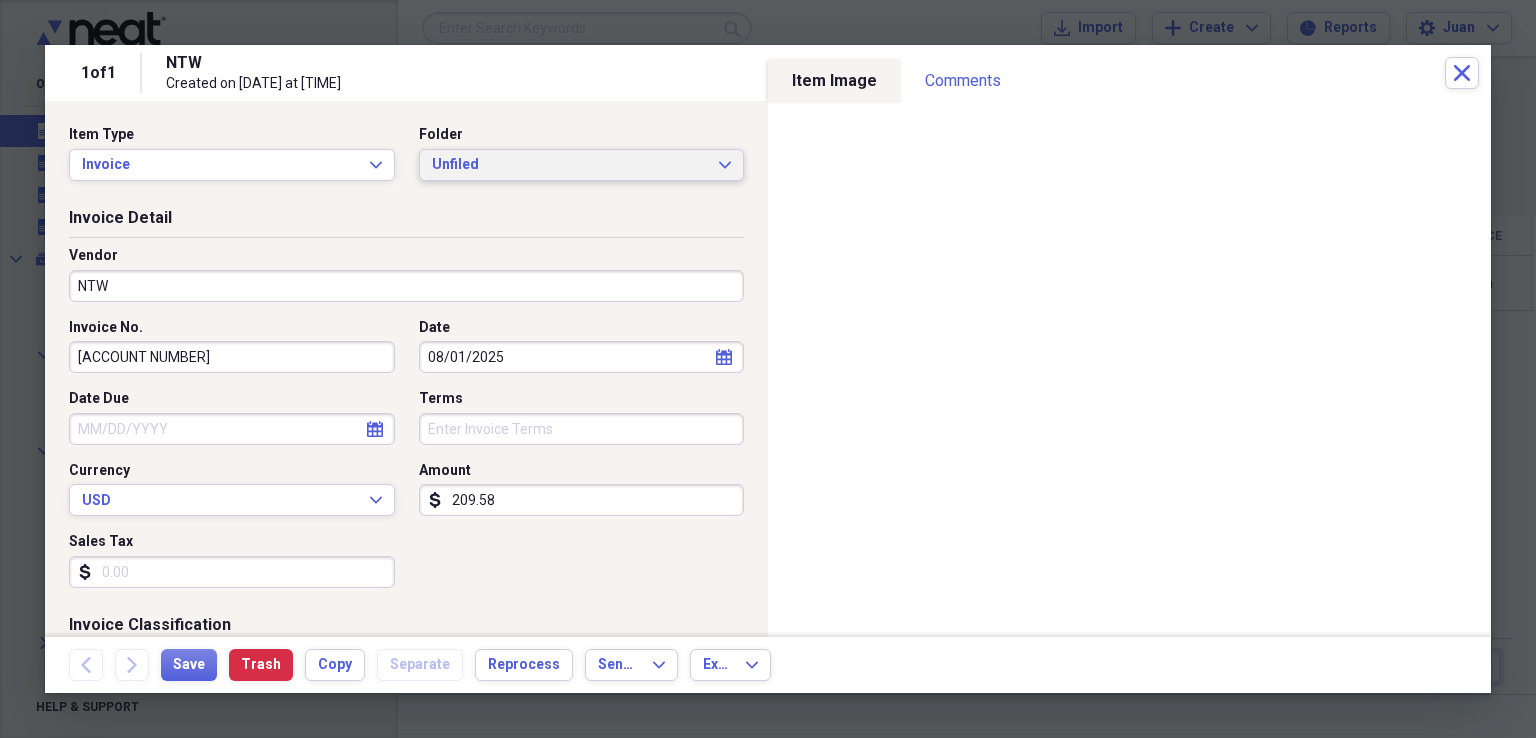 click on "Unfiled" at bounding box center [570, 165] 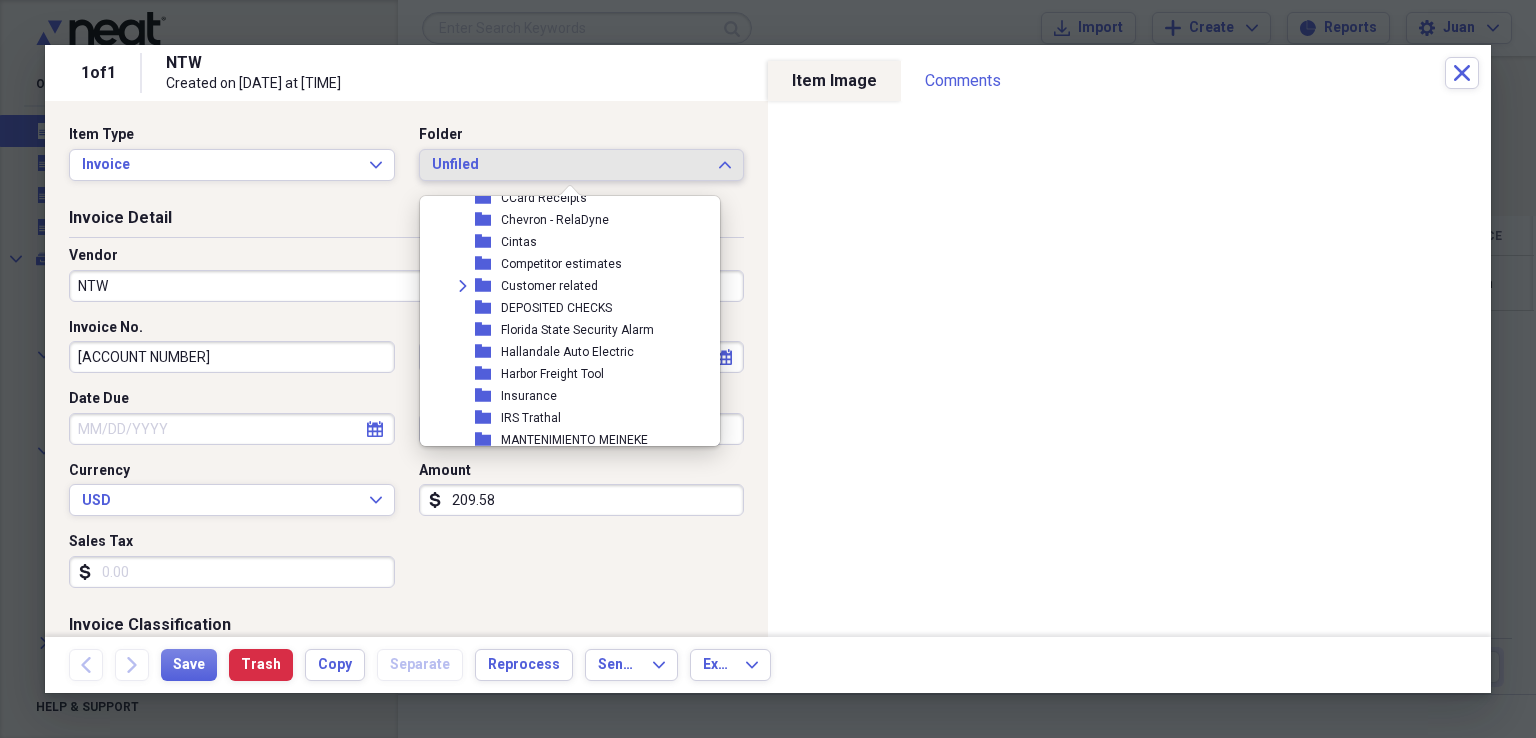 scroll, scrollTop: 560, scrollLeft: 0, axis: vertical 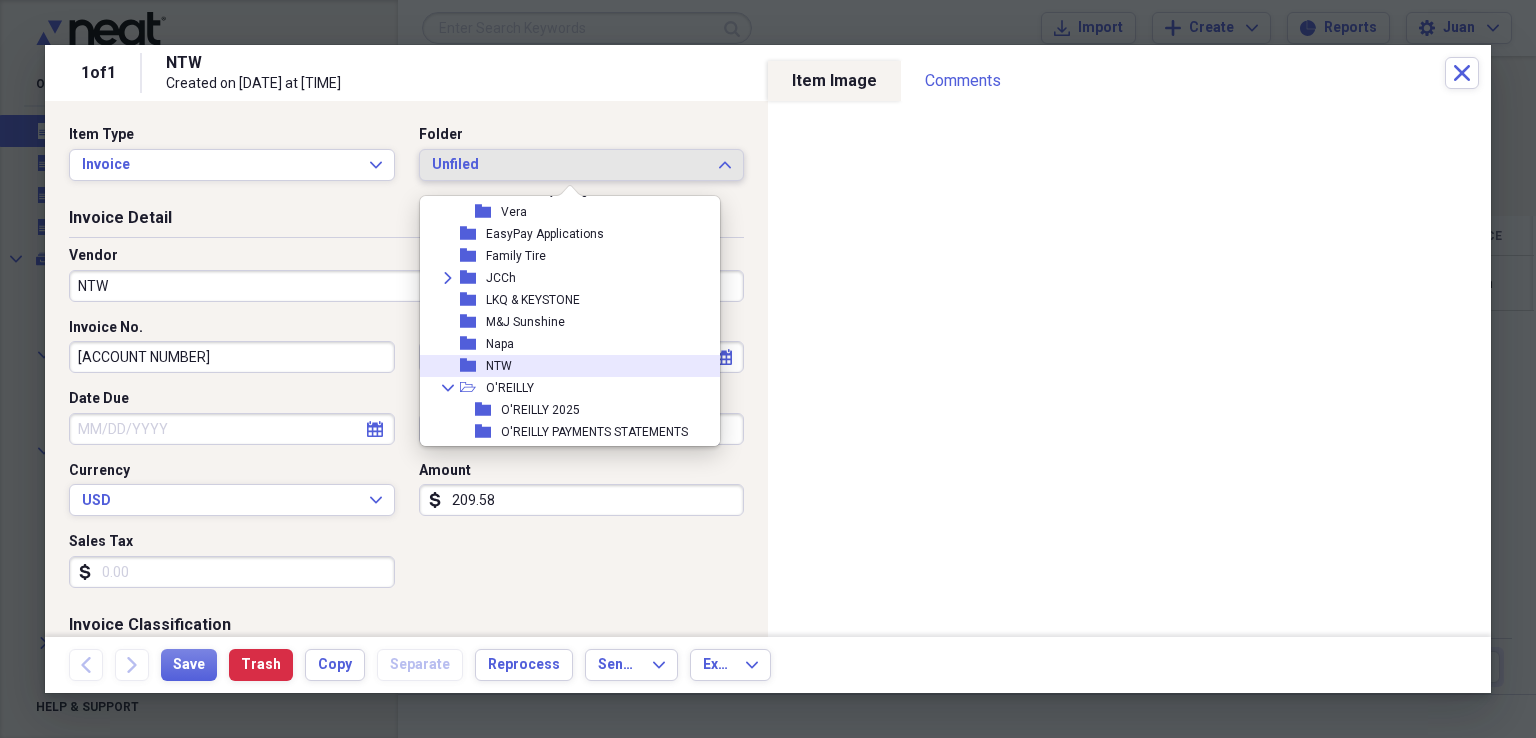 click on "folder NTW" at bounding box center [562, 366] 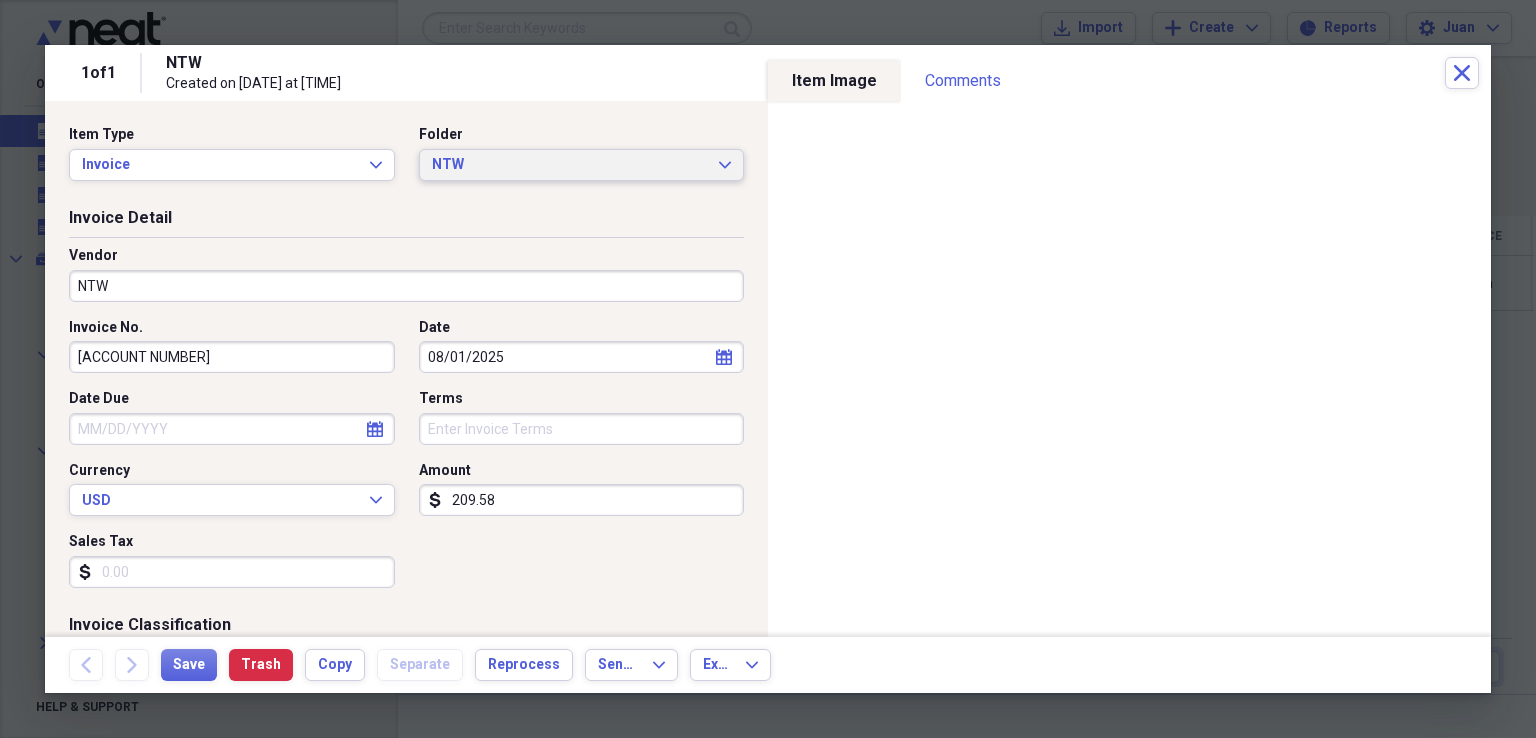 scroll, scrollTop: 300, scrollLeft: 0, axis: vertical 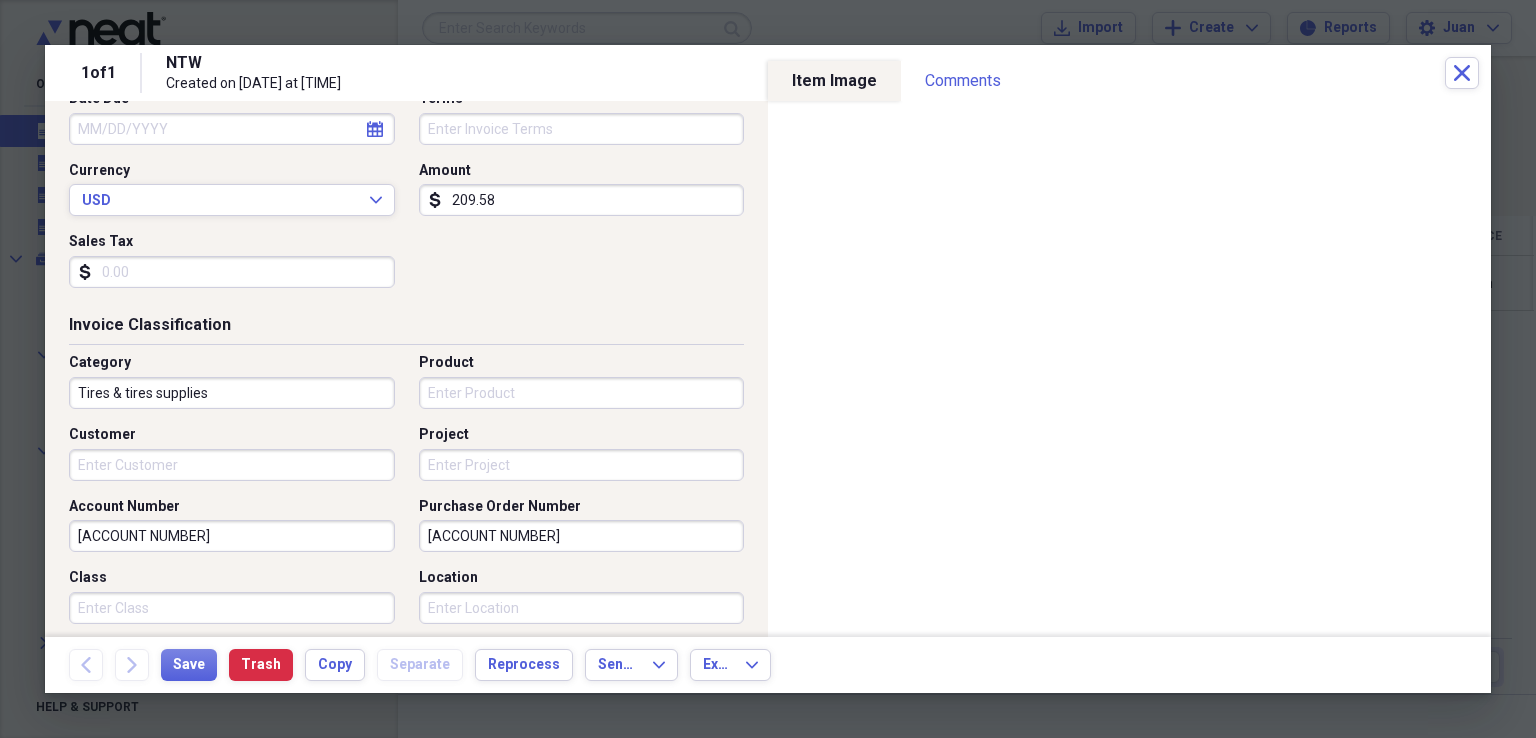 drag, startPoint x: 554, startPoint y: 525, endPoint x: 320, endPoint y: 529, distance: 234.03418 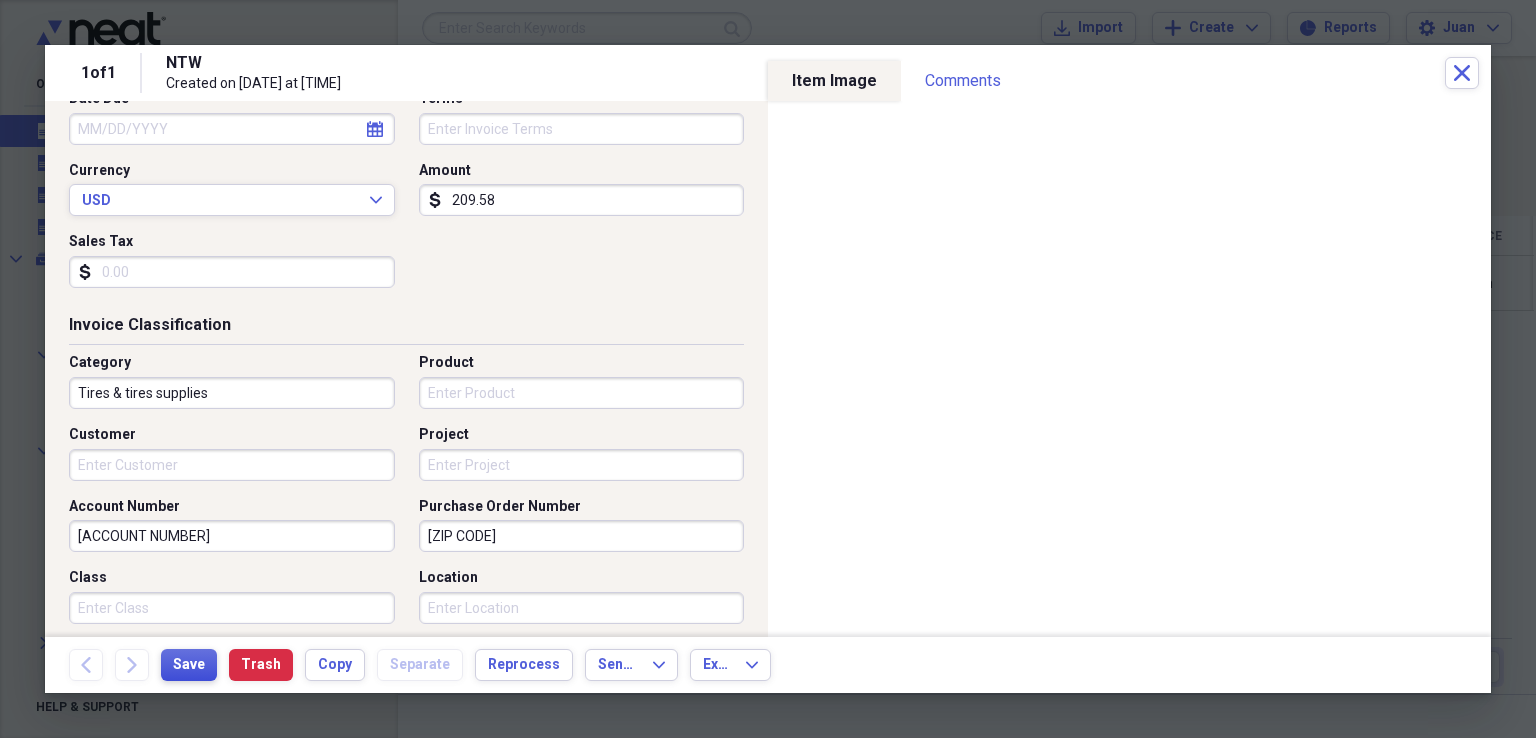 type on "[ZIP CODE]" 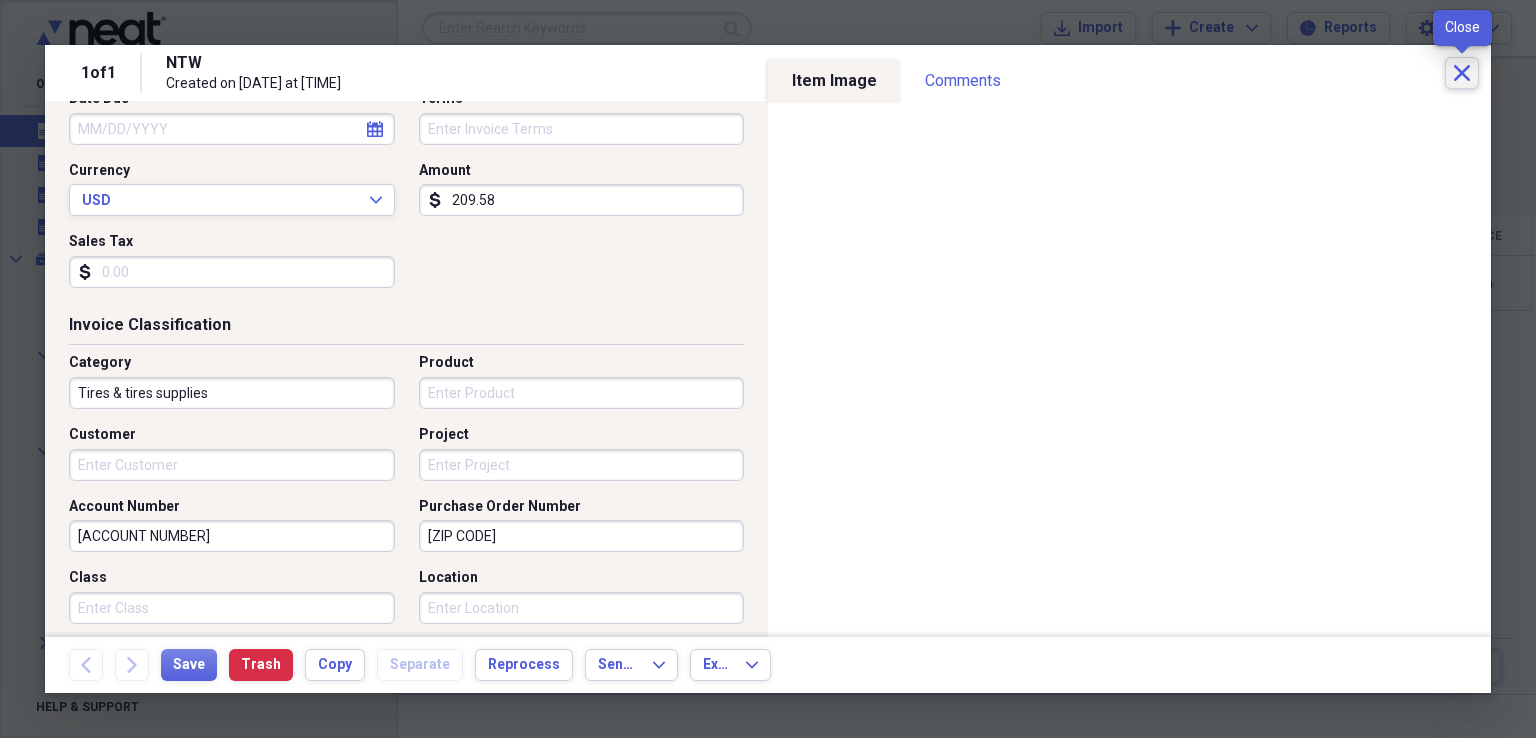 click on "Close" 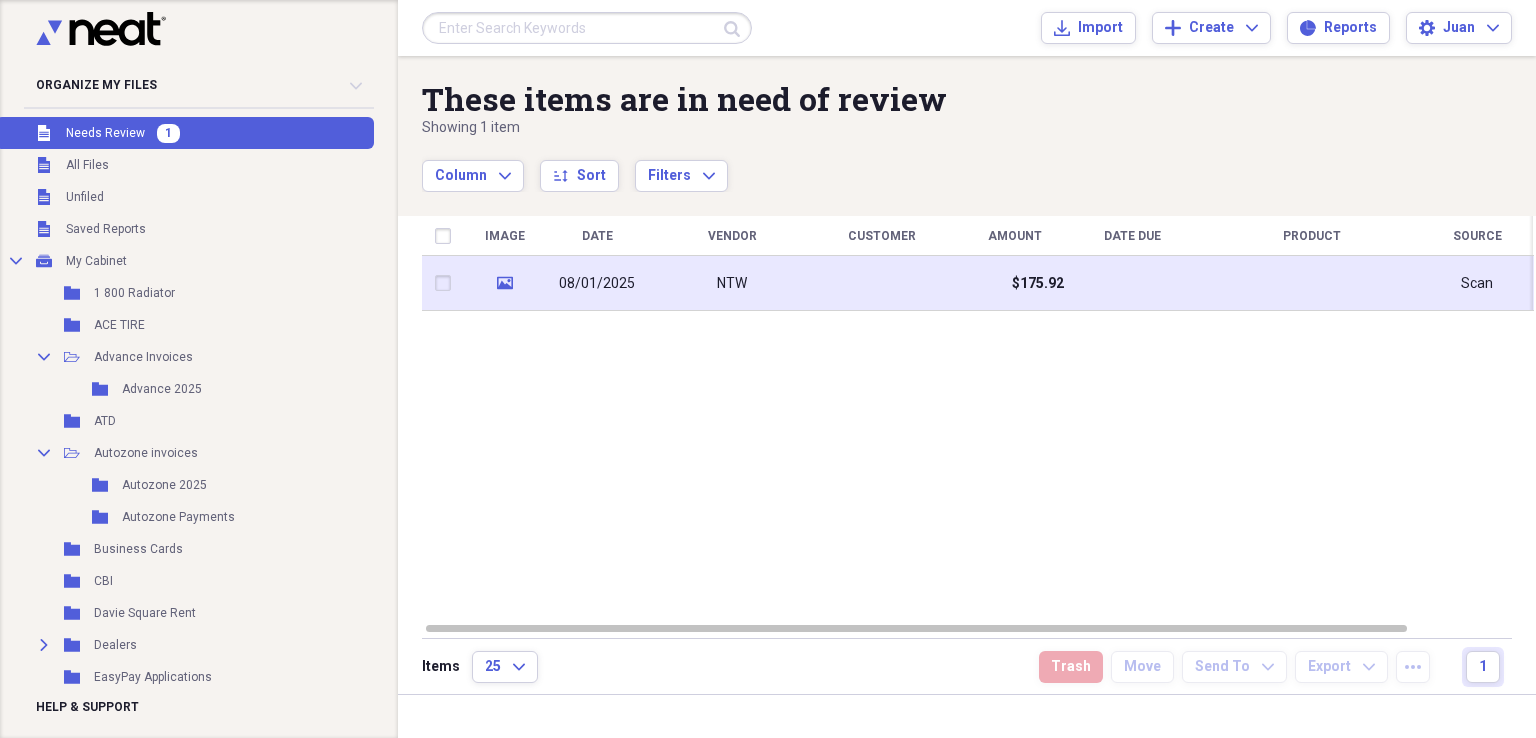 click on "NTW" at bounding box center (732, 283) 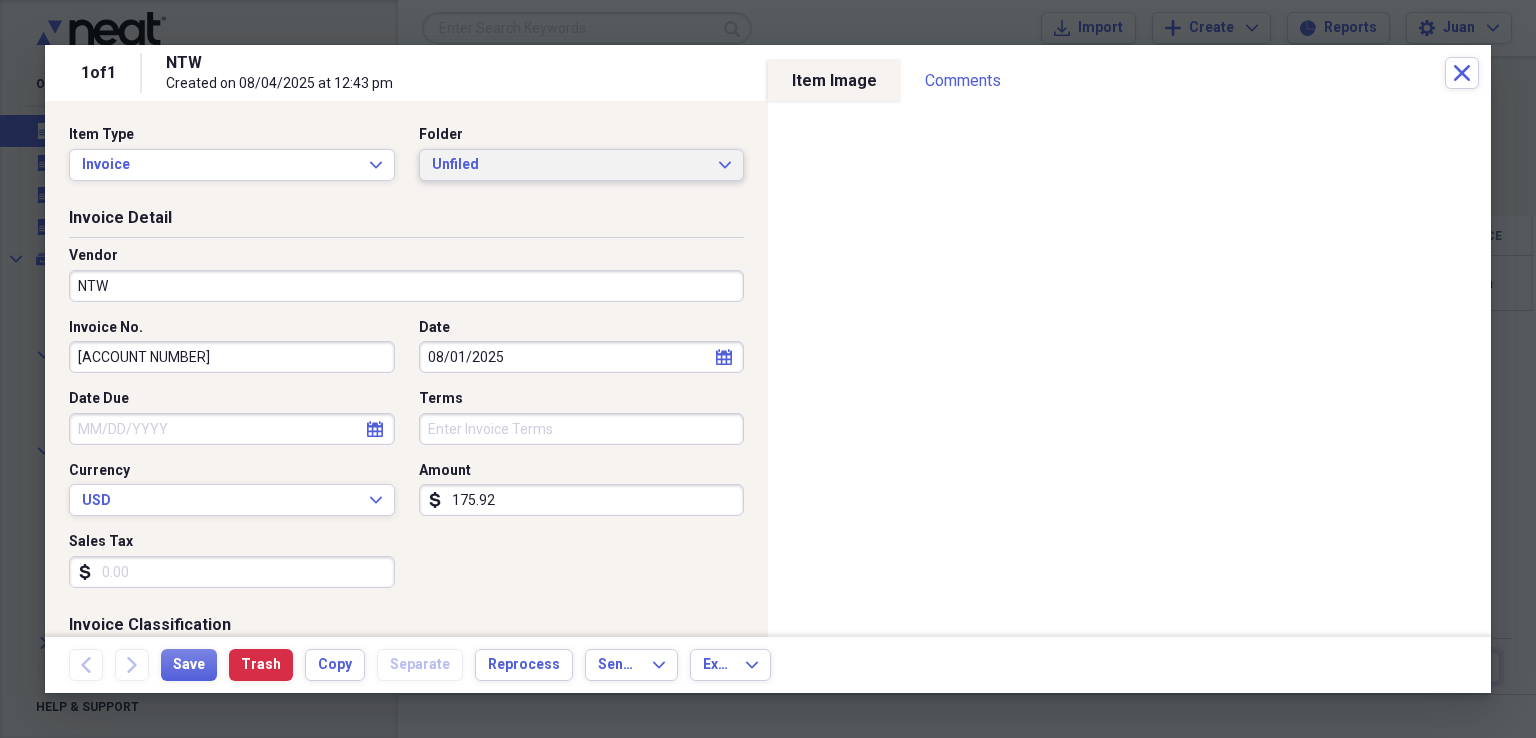 click on "Unfiled" at bounding box center (570, 165) 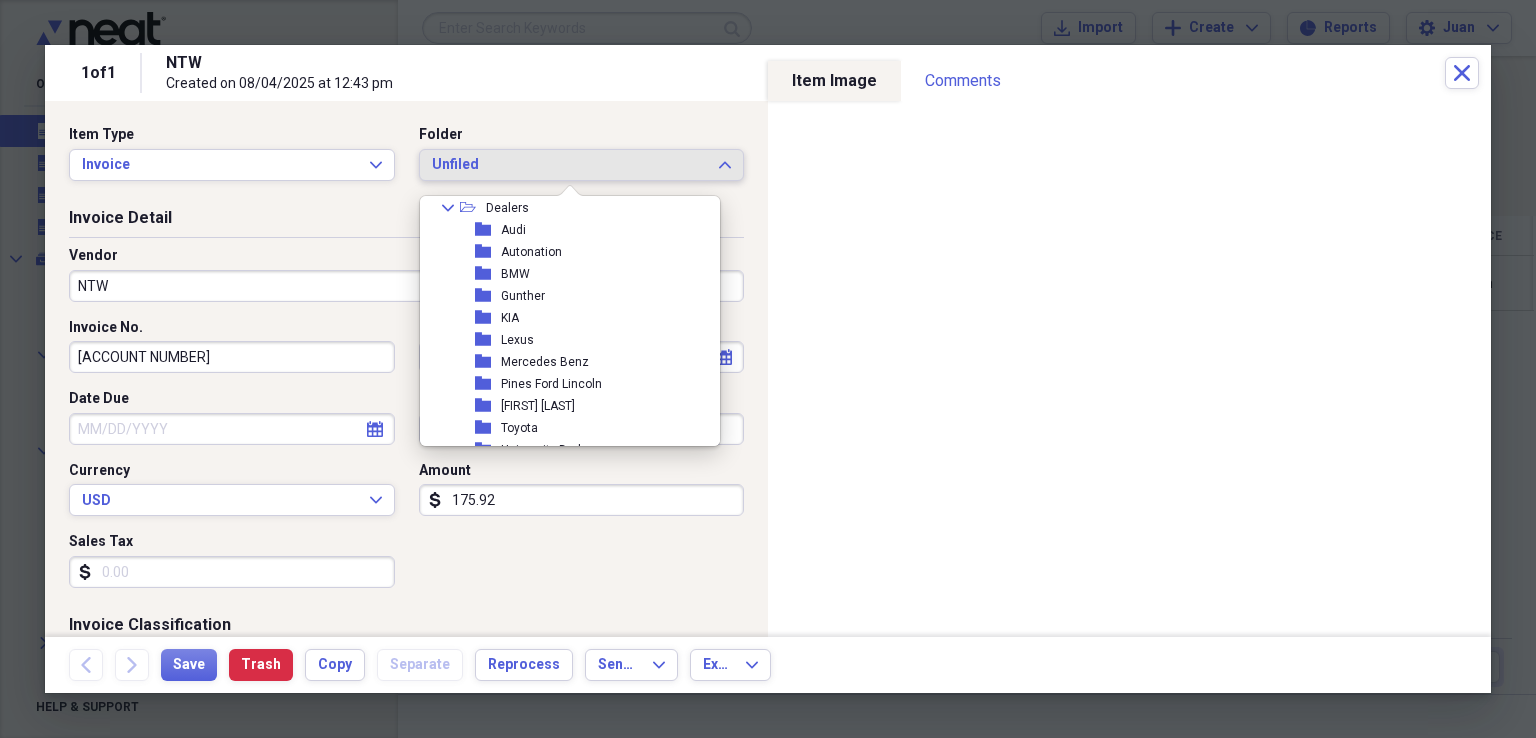 scroll, scrollTop: 600, scrollLeft: 0, axis: vertical 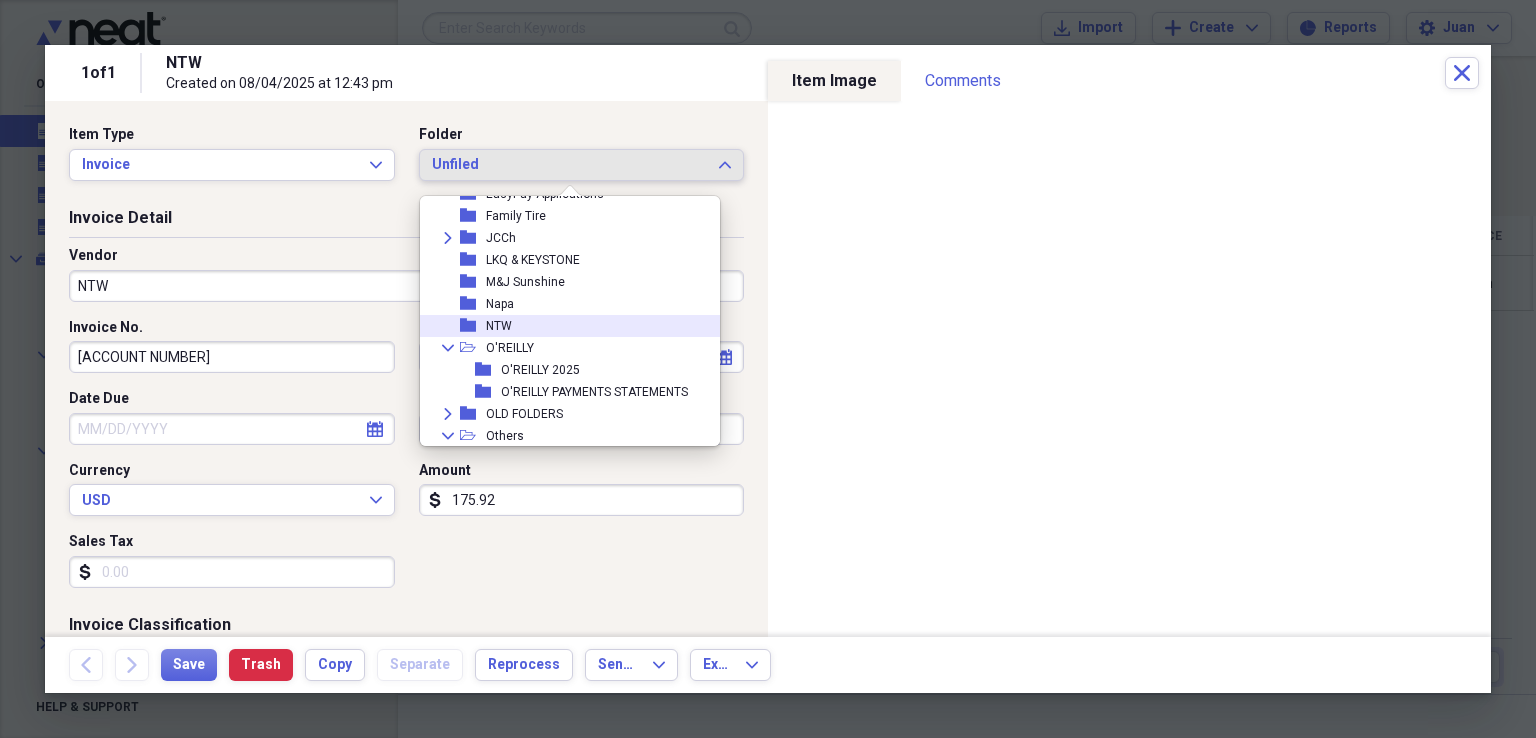 click on "folder NTW" at bounding box center (562, 326) 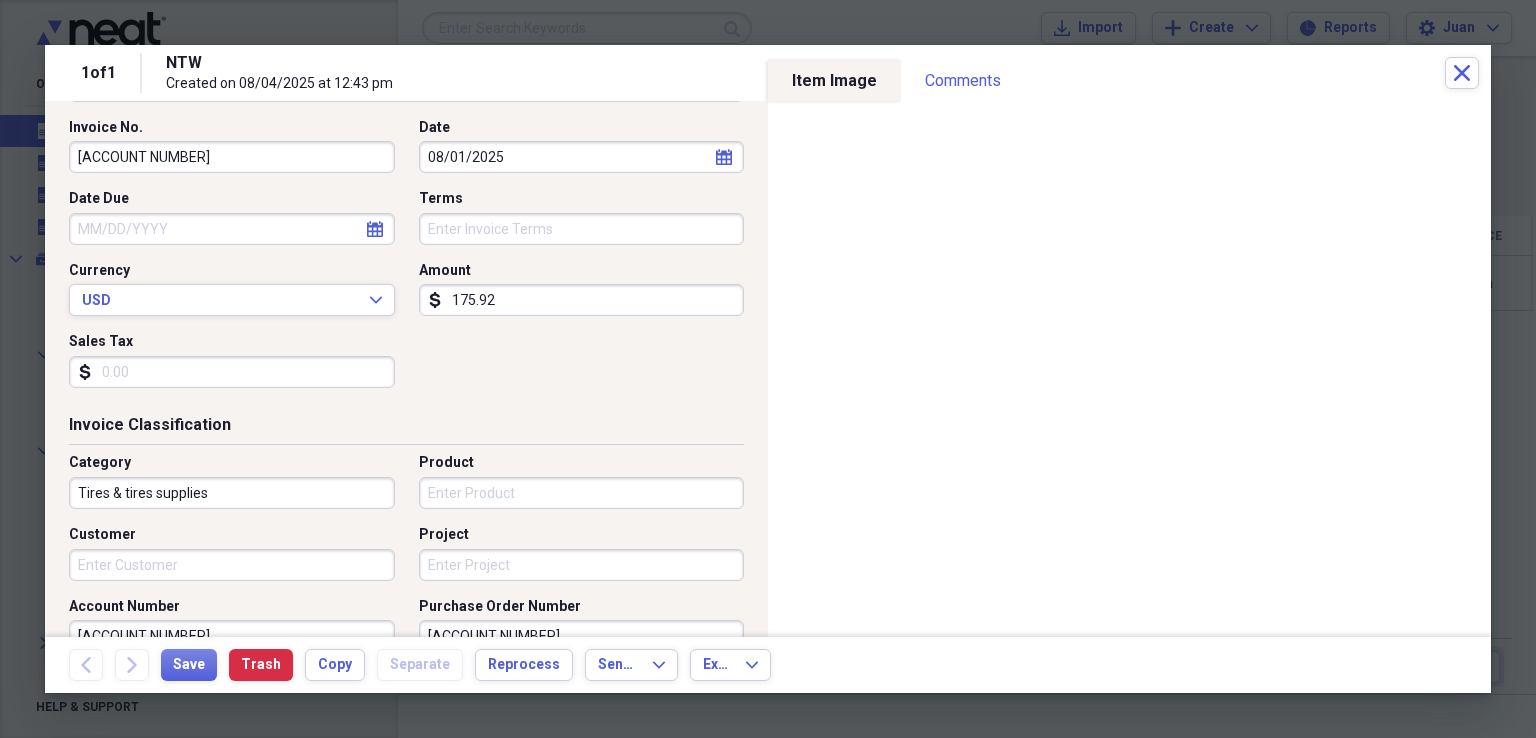 scroll, scrollTop: 300, scrollLeft: 0, axis: vertical 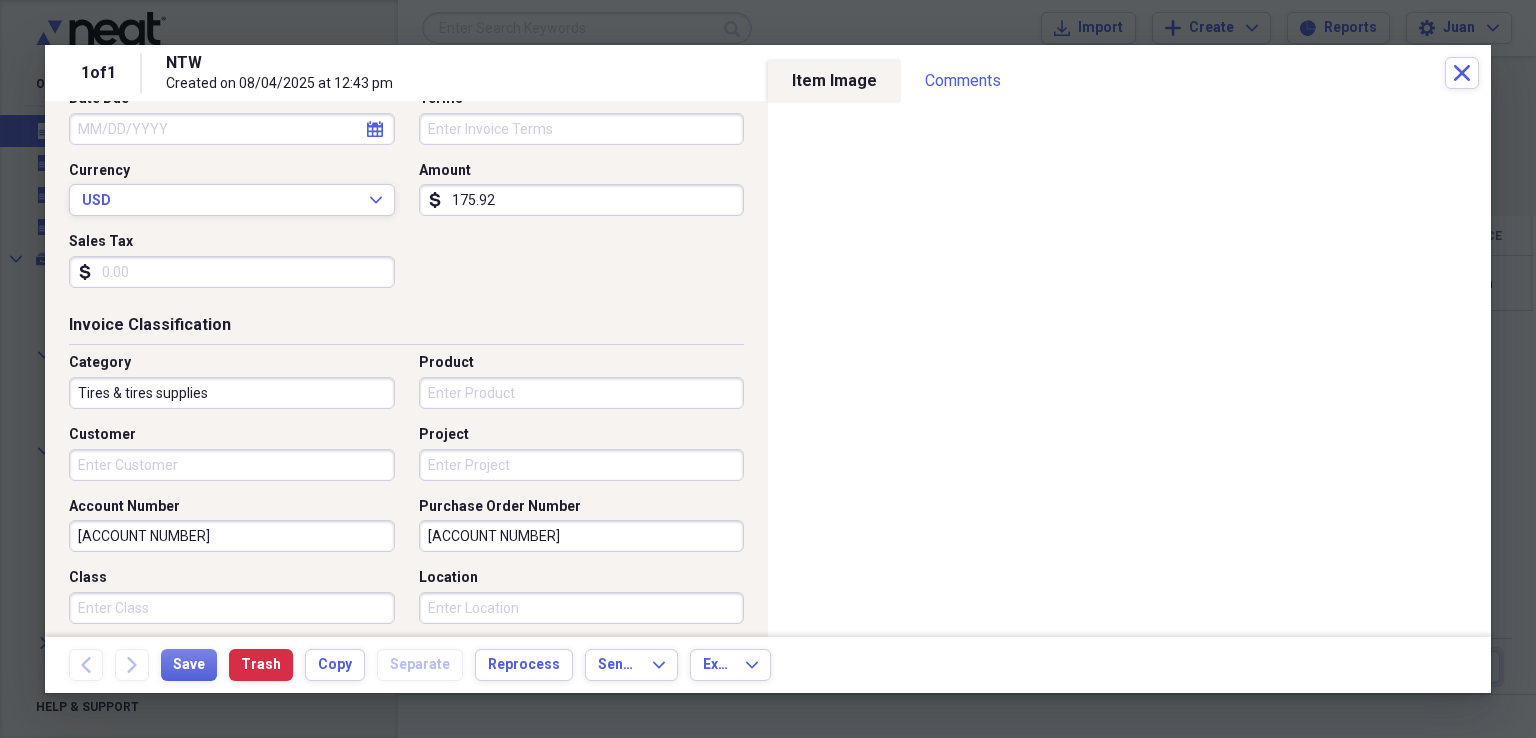 drag, startPoint x: 523, startPoint y: 540, endPoint x: 363, endPoint y: 549, distance: 160.25293 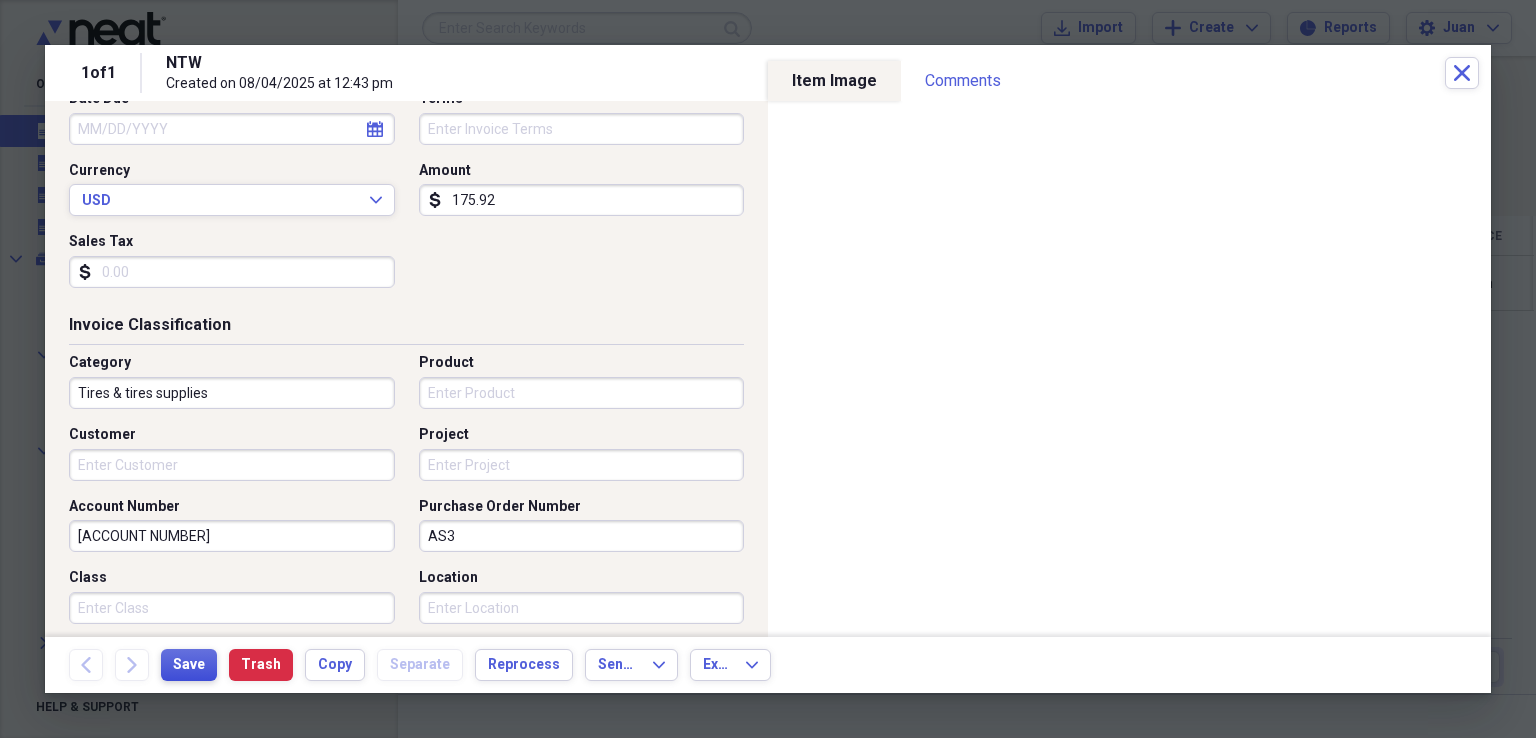 type on "AS3" 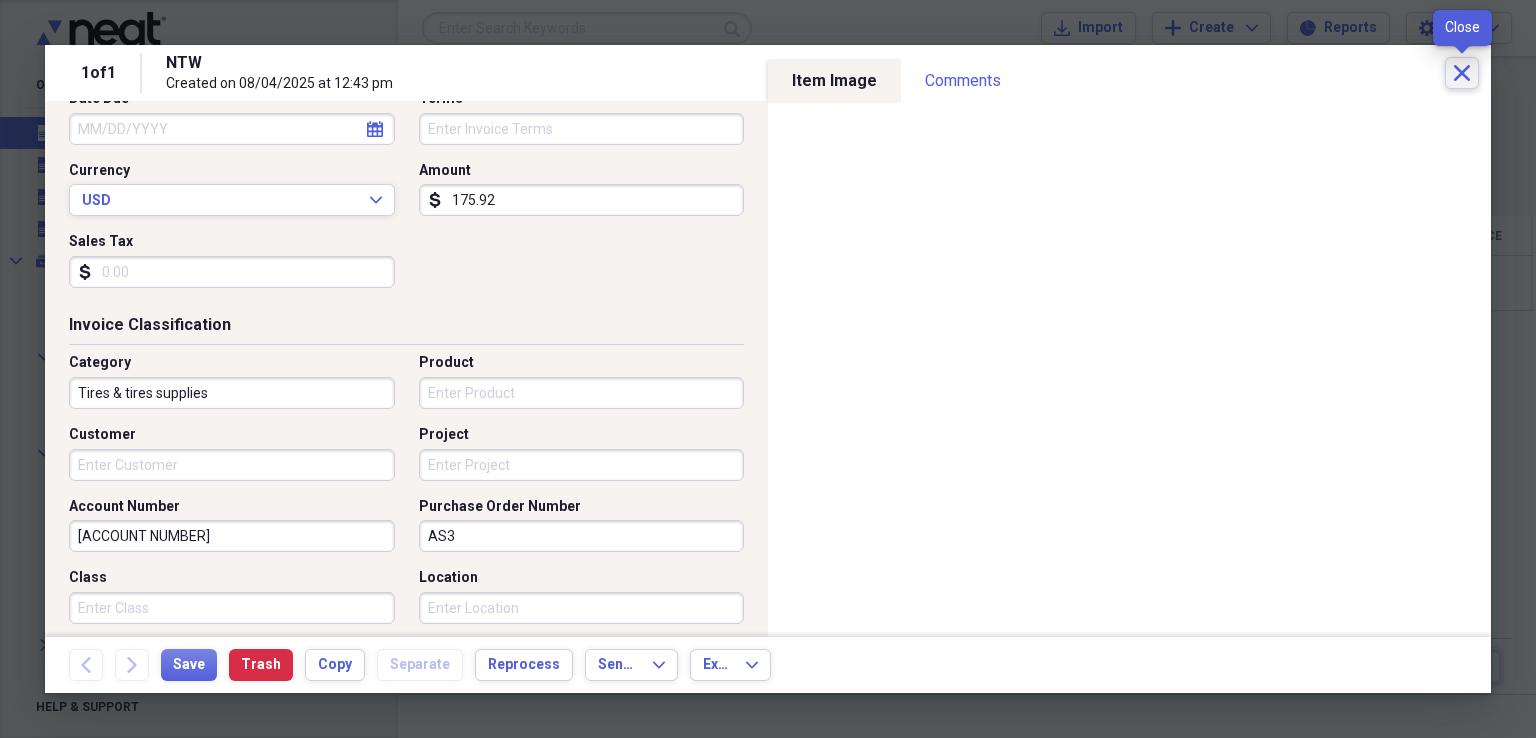 click 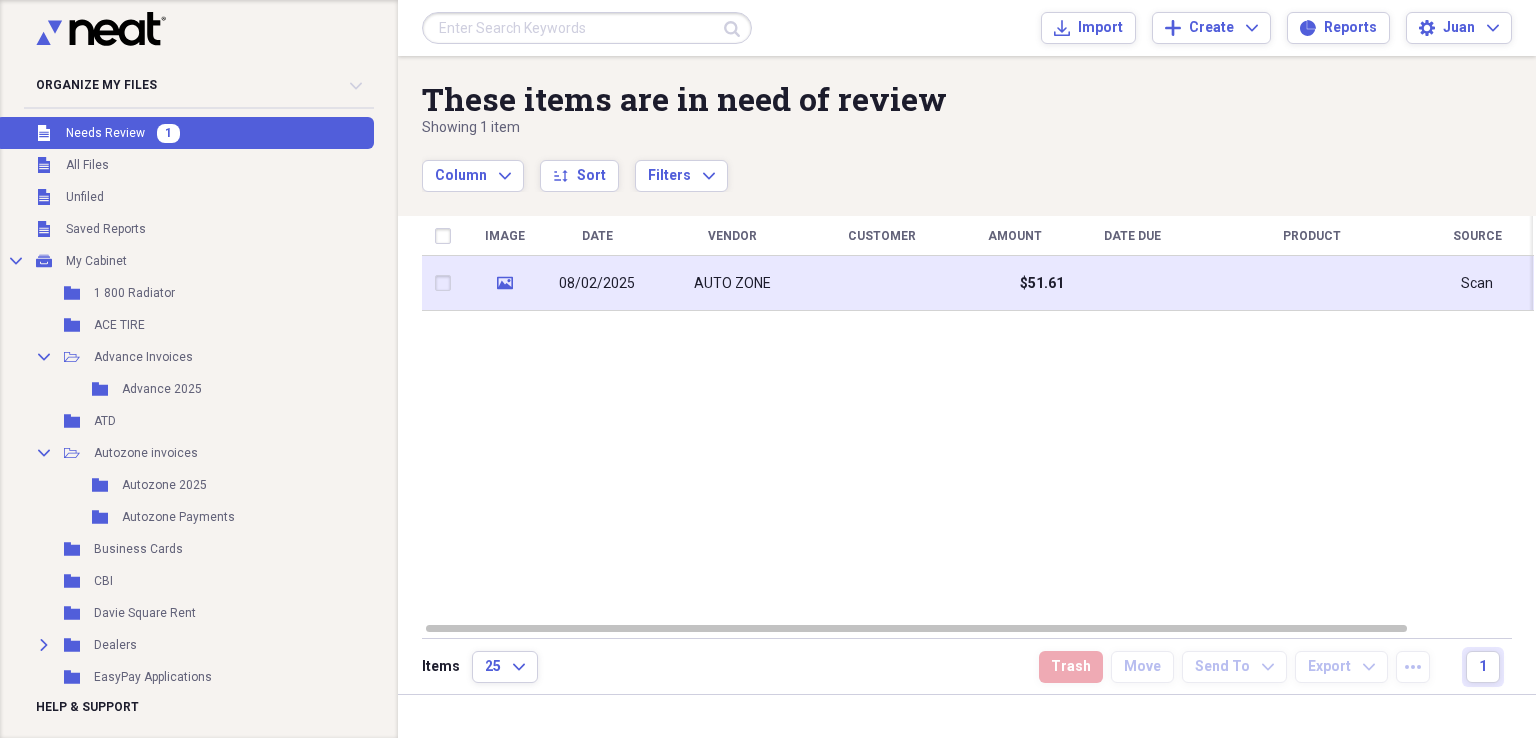 click on "AUTO ZONE" at bounding box center [732, 284] 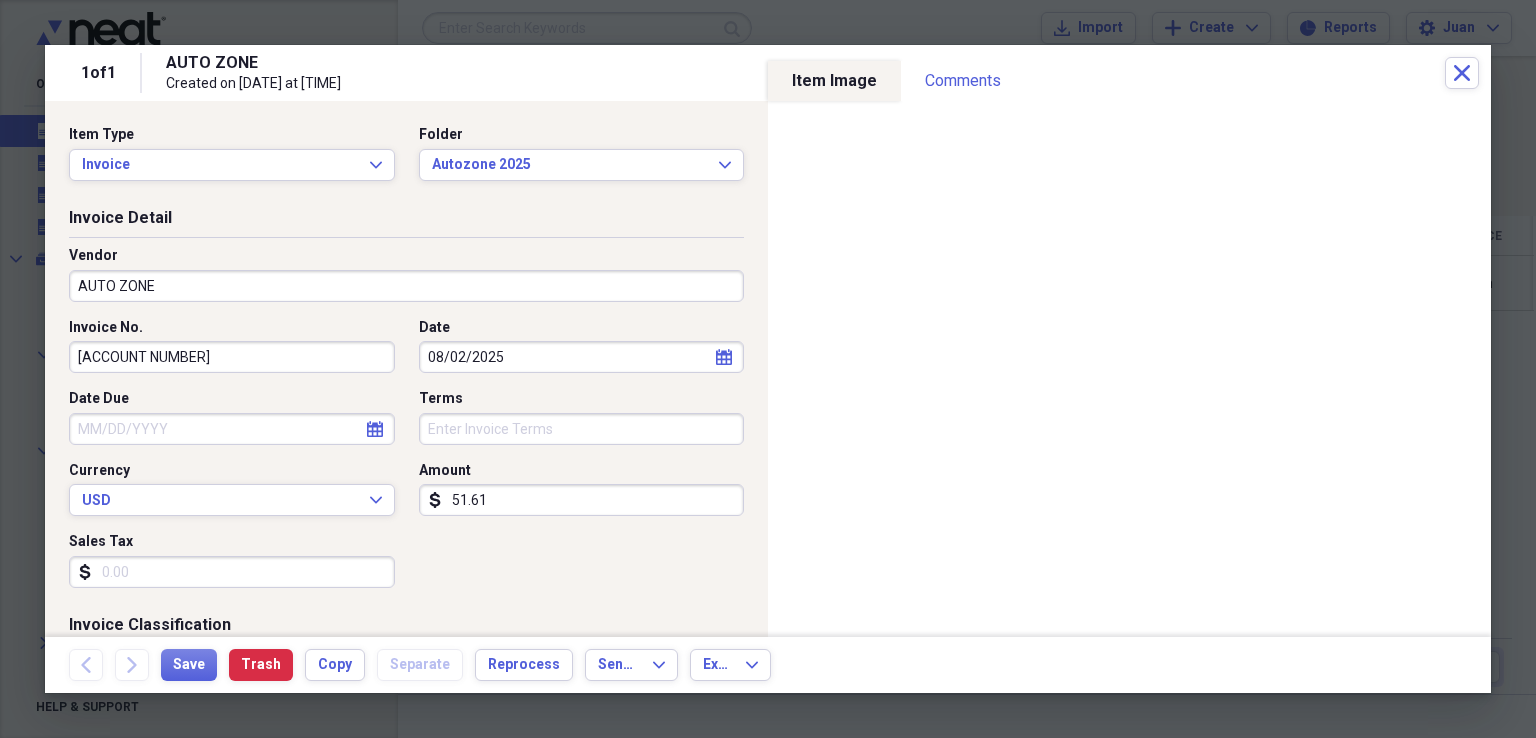 scroll, scrollTop: 300, scrollLeft: 0, axis: vertical 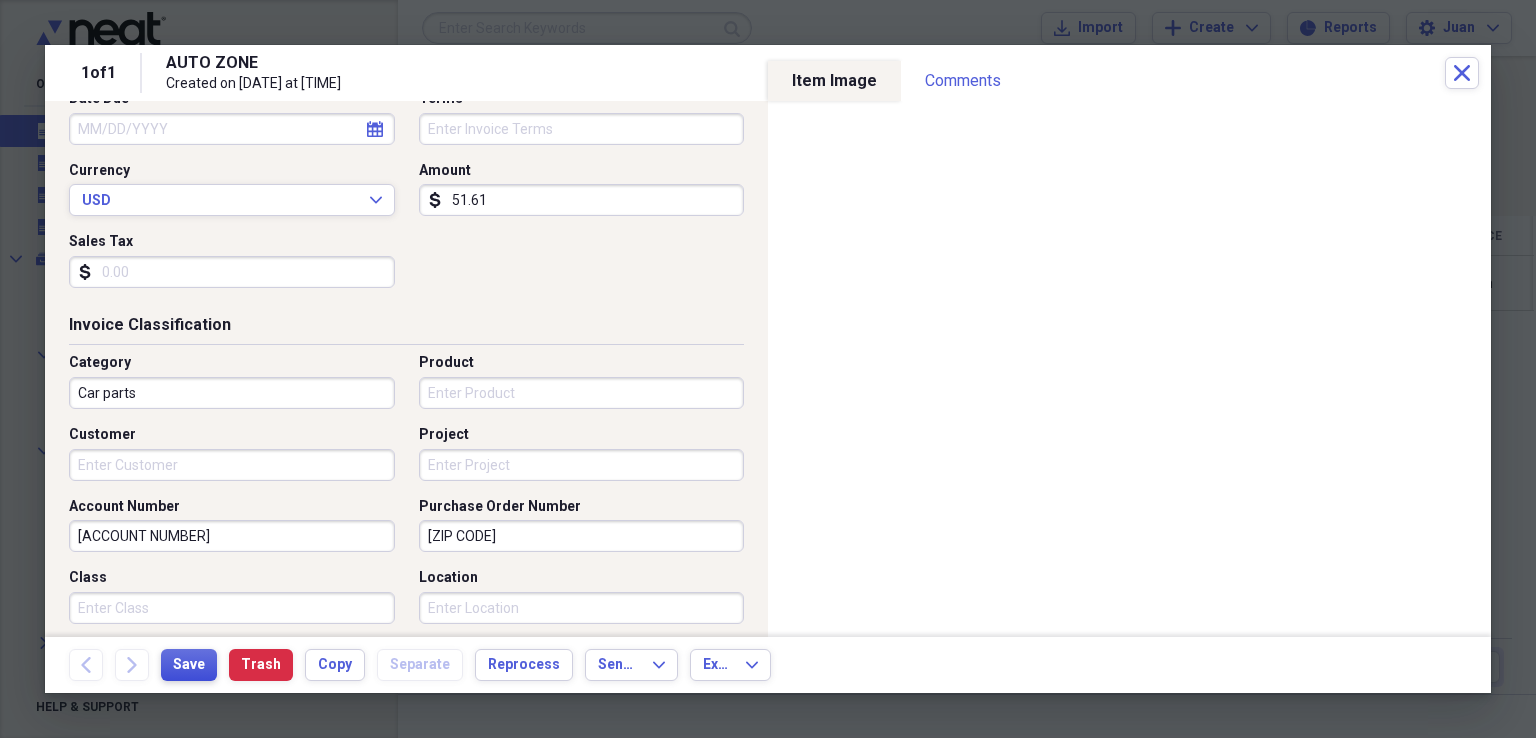 click on "Save" at bounding box center (189, 665) 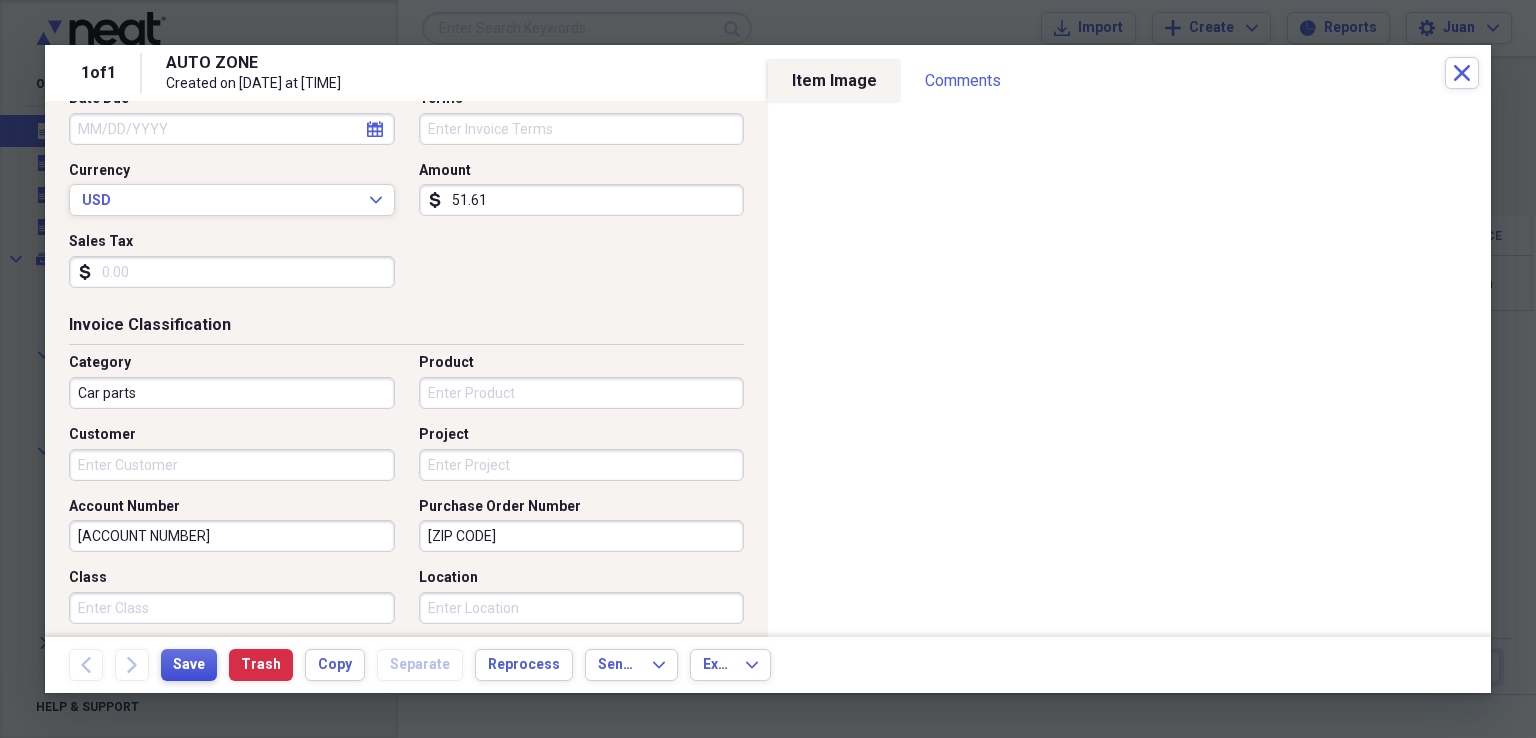 click on "Save" at bounding box center (189, 665) 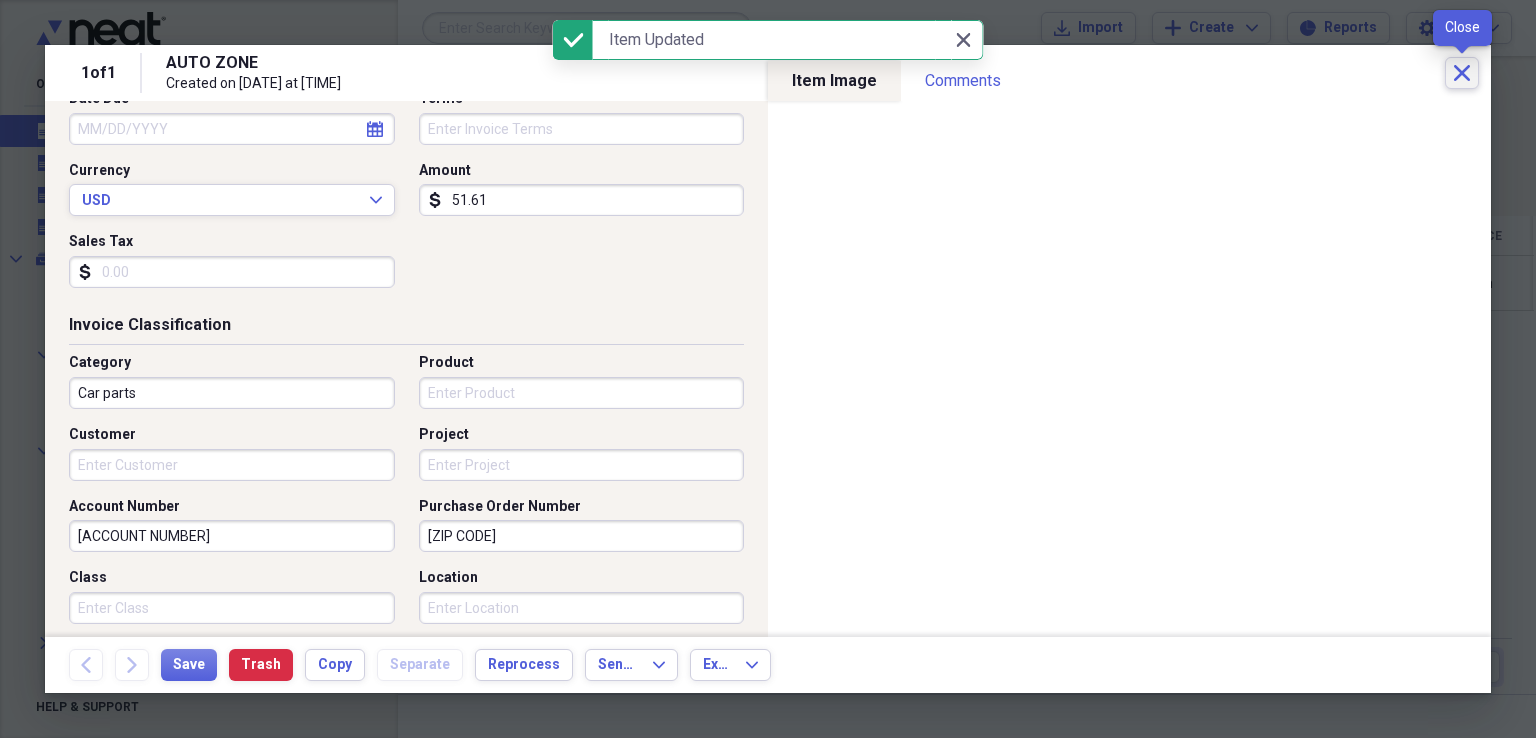 click 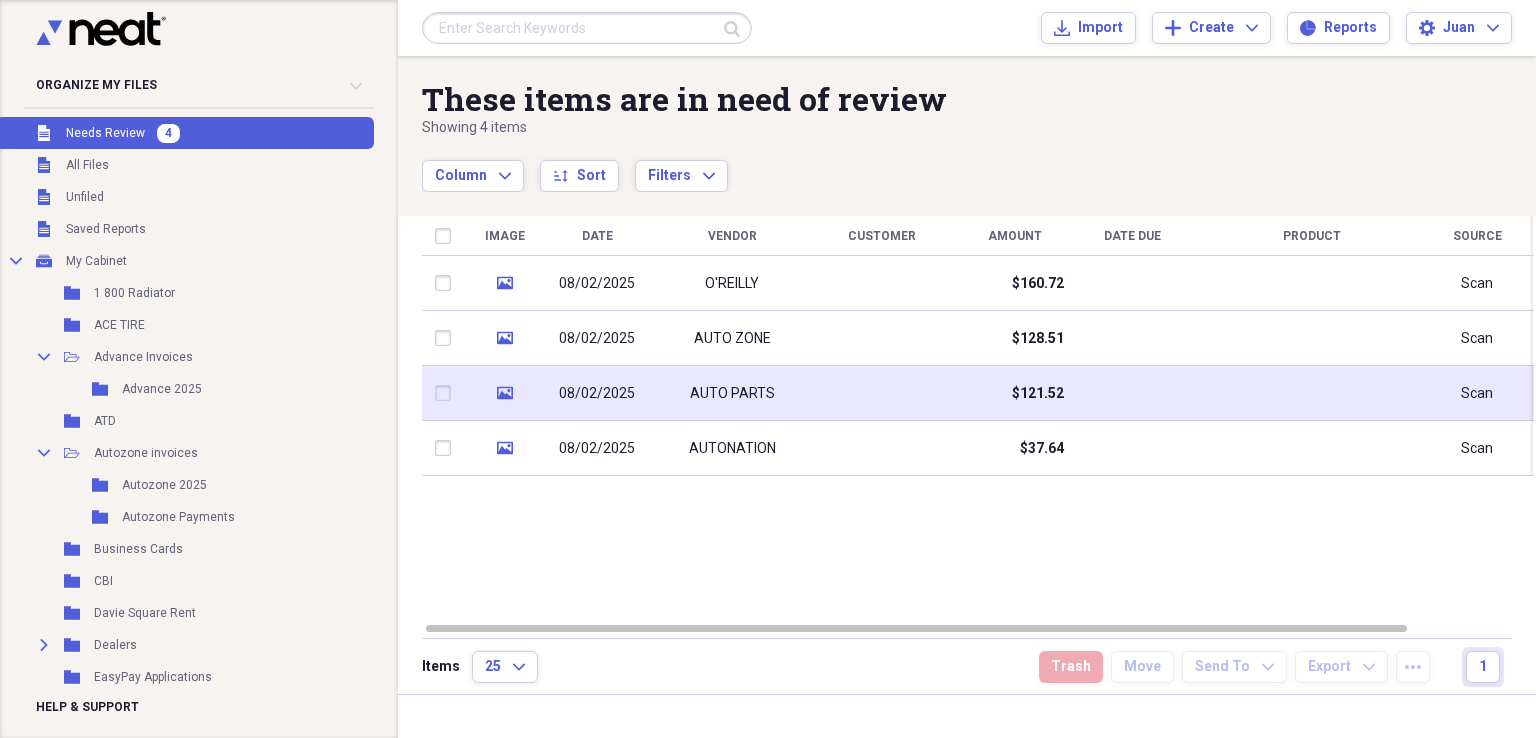 click at bounding box center (882, 393) 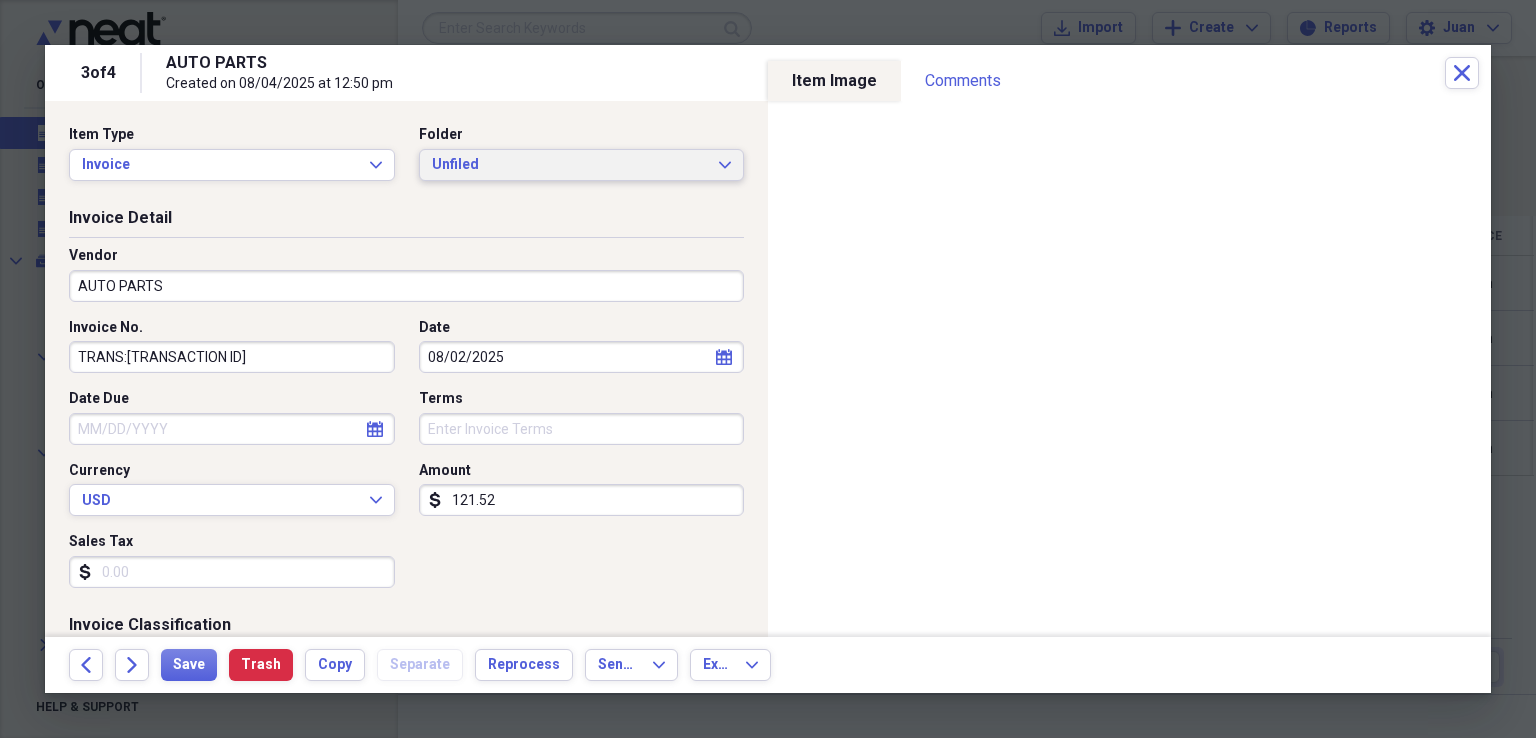 click on "Unfiled" at bounding box center (570, 165) 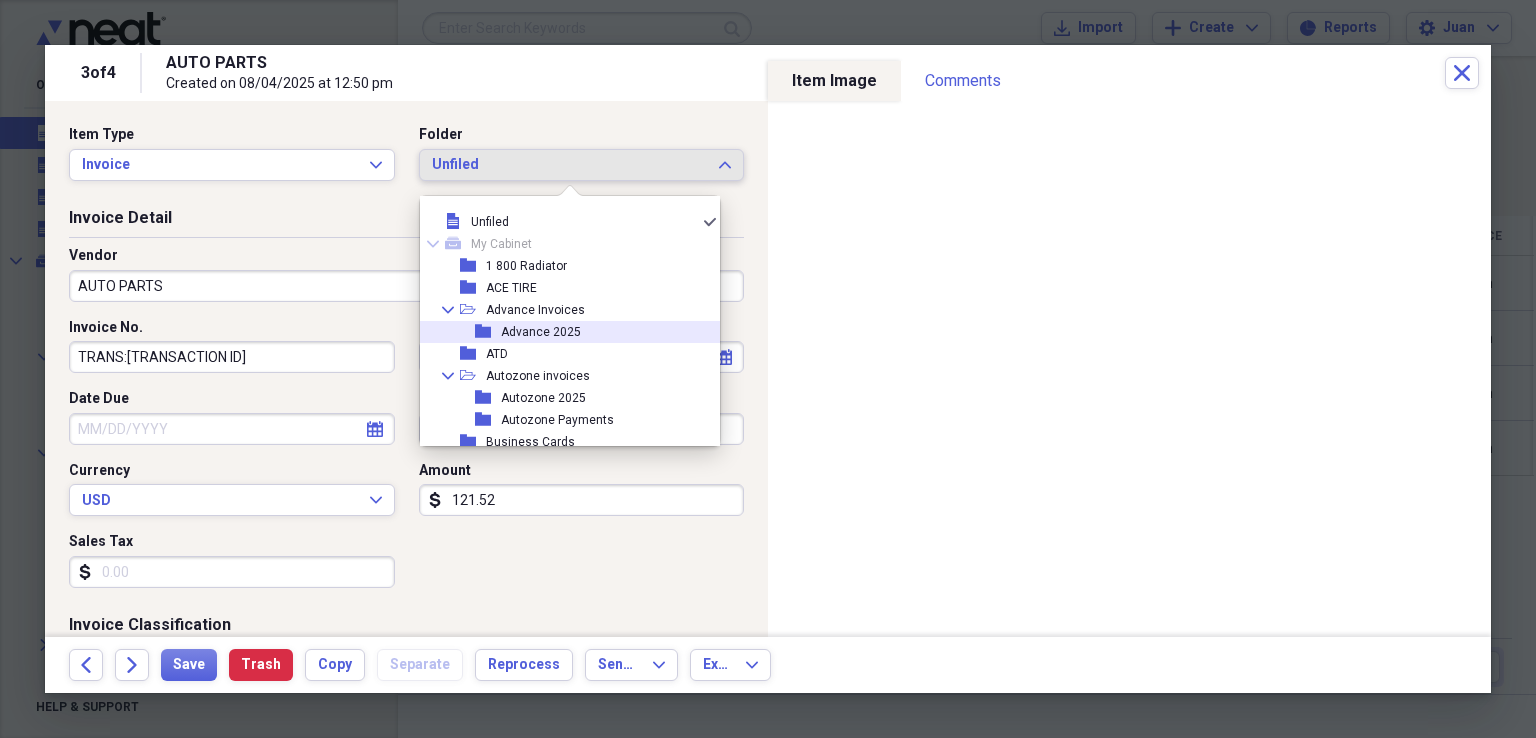 drag, startPoint x: 558, startPoint y: 327, endPoint x: 548, endPoint y: 325, distance: 10.198039 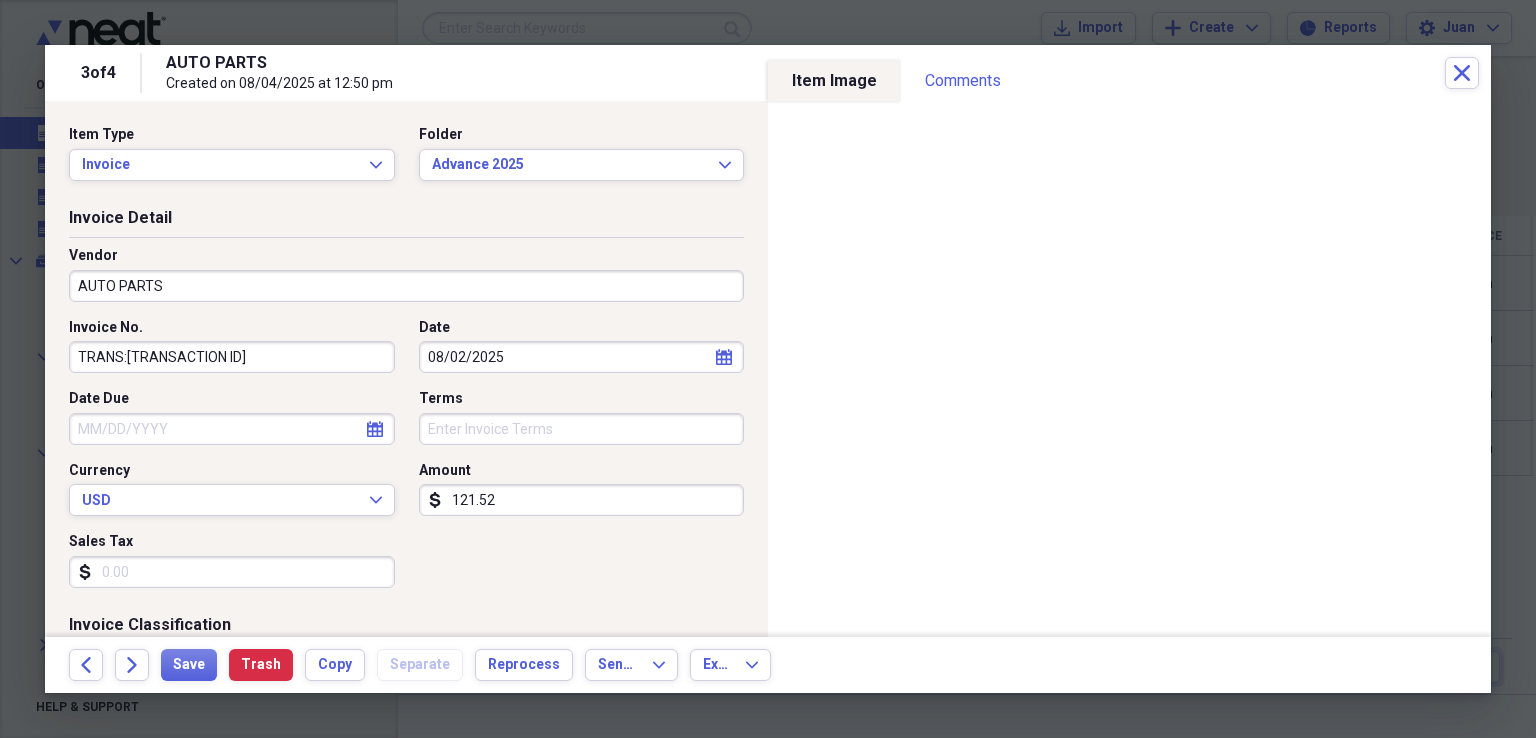 click on "AUTO PARTS" at bounding box center [406, 286] 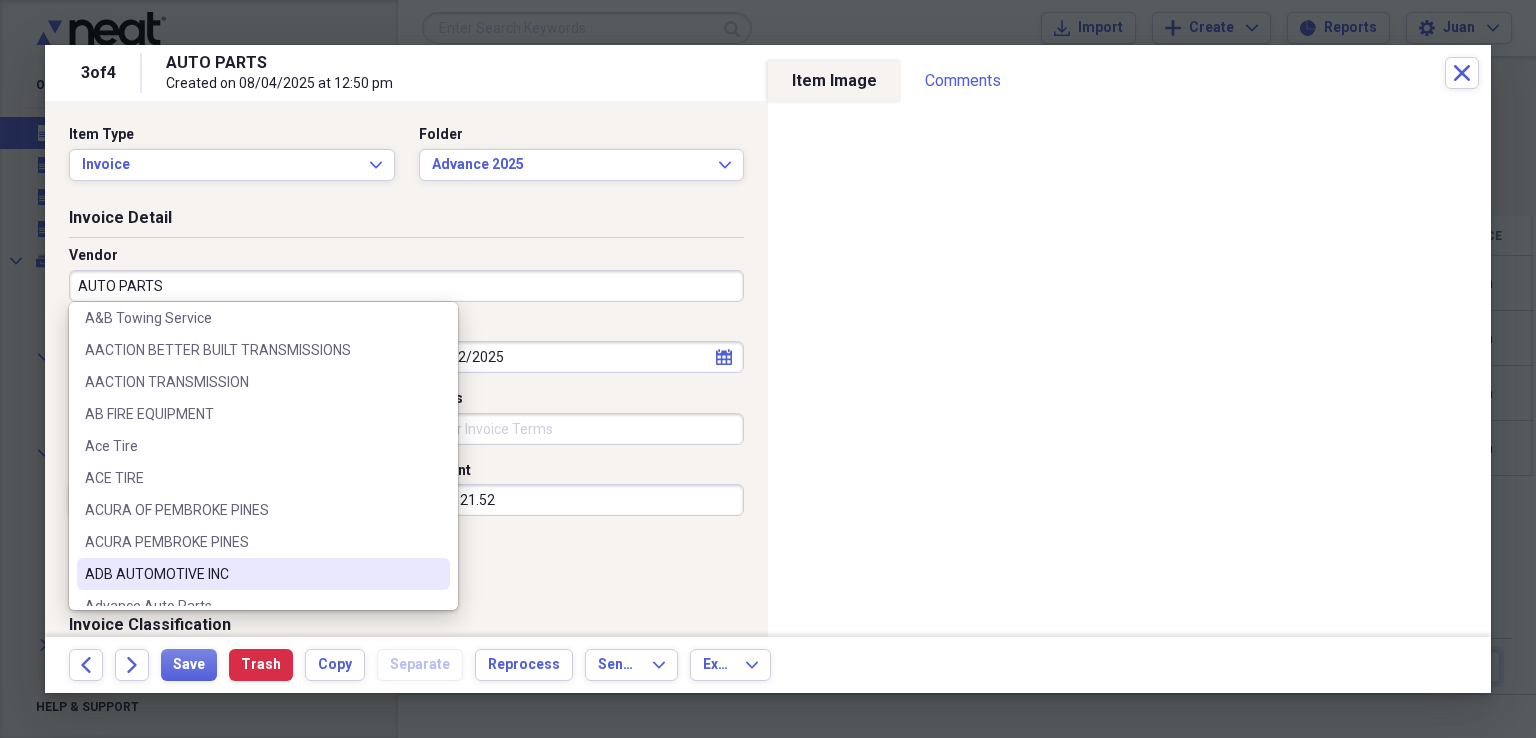 scroll, scrollTop: 300, scrollLeft: 0, axis: vertical 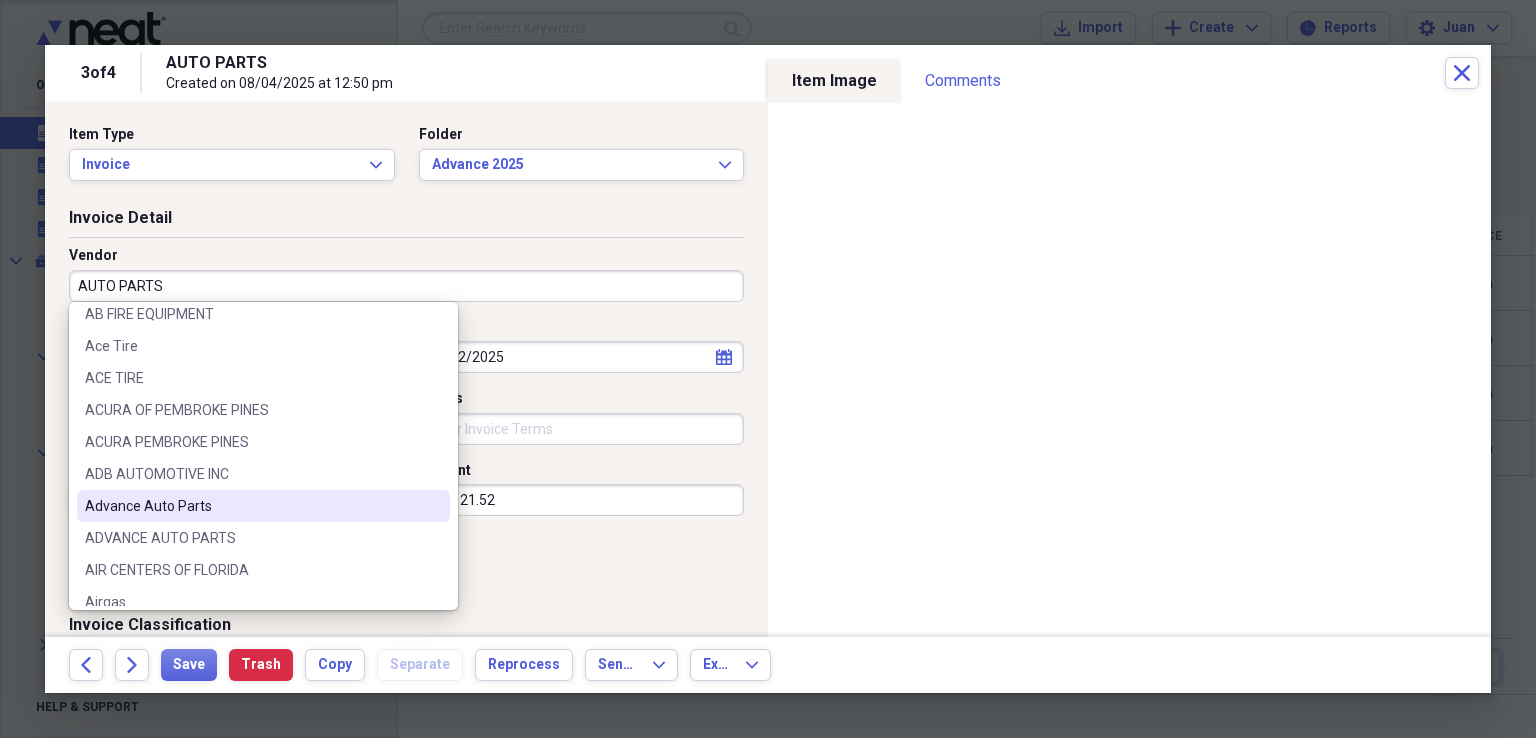 click on "Advance Auto Parts" at bounding box center [251, 506] 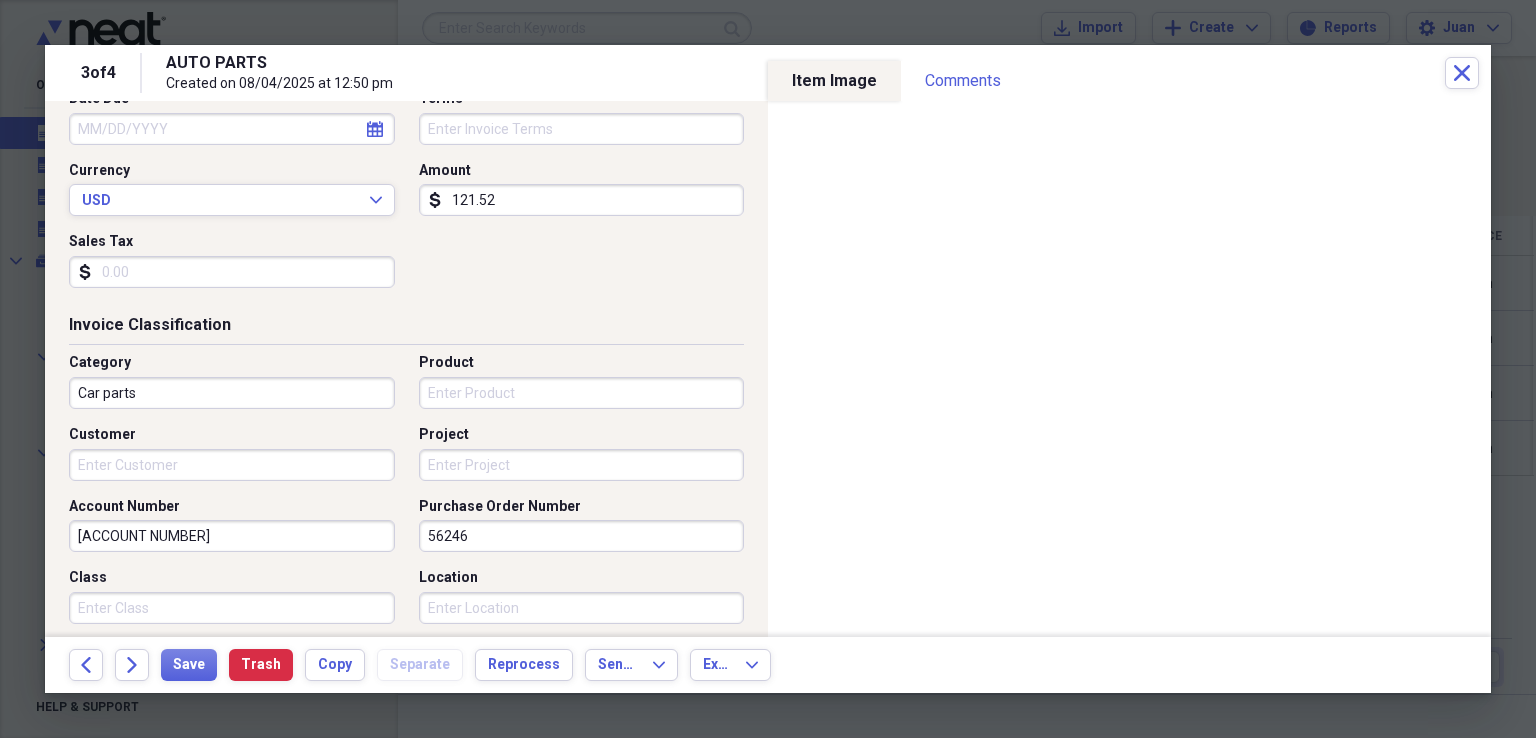 scroll, scrollTop: 400, scrollLeft: 0, axis: vertical 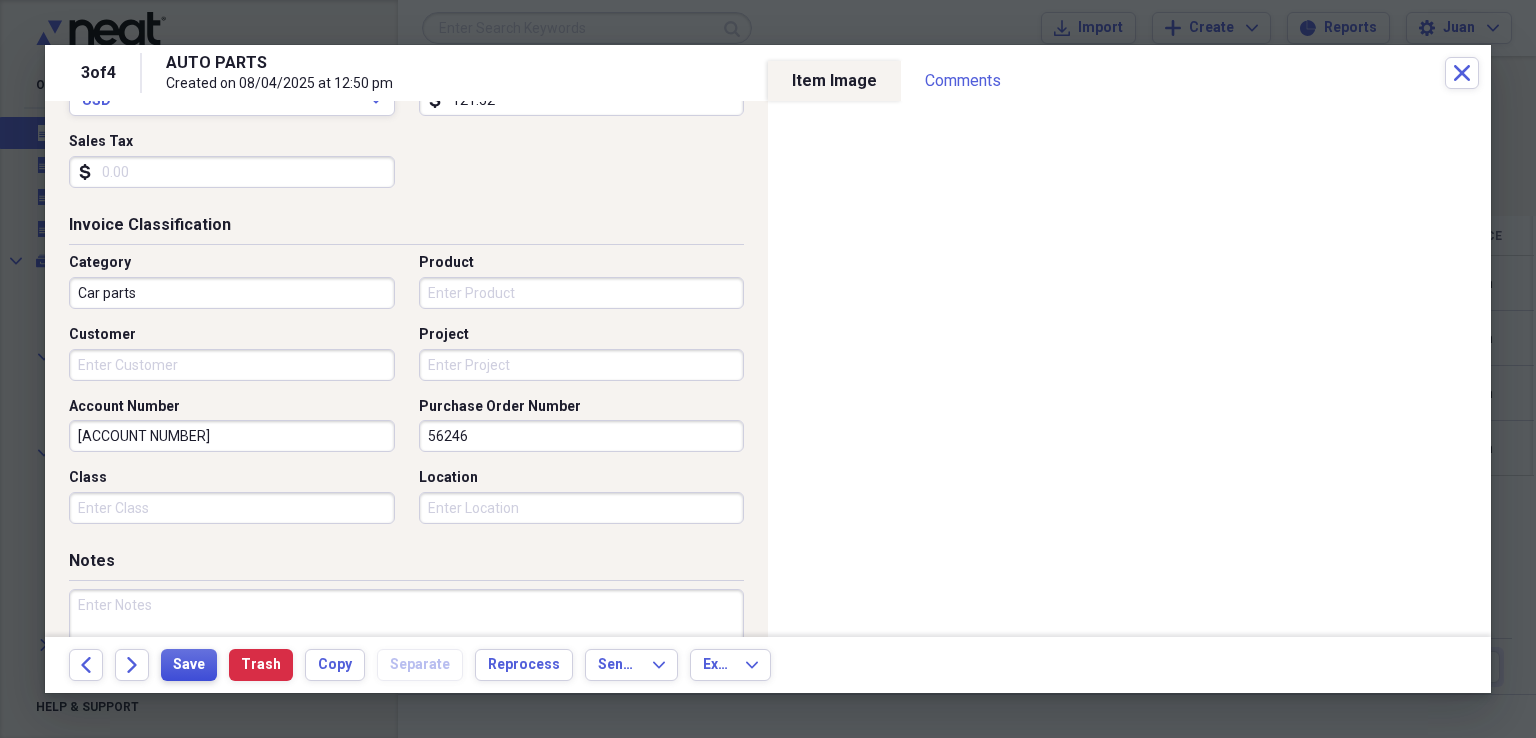 click on "Save" at bounding box center [189, 665] 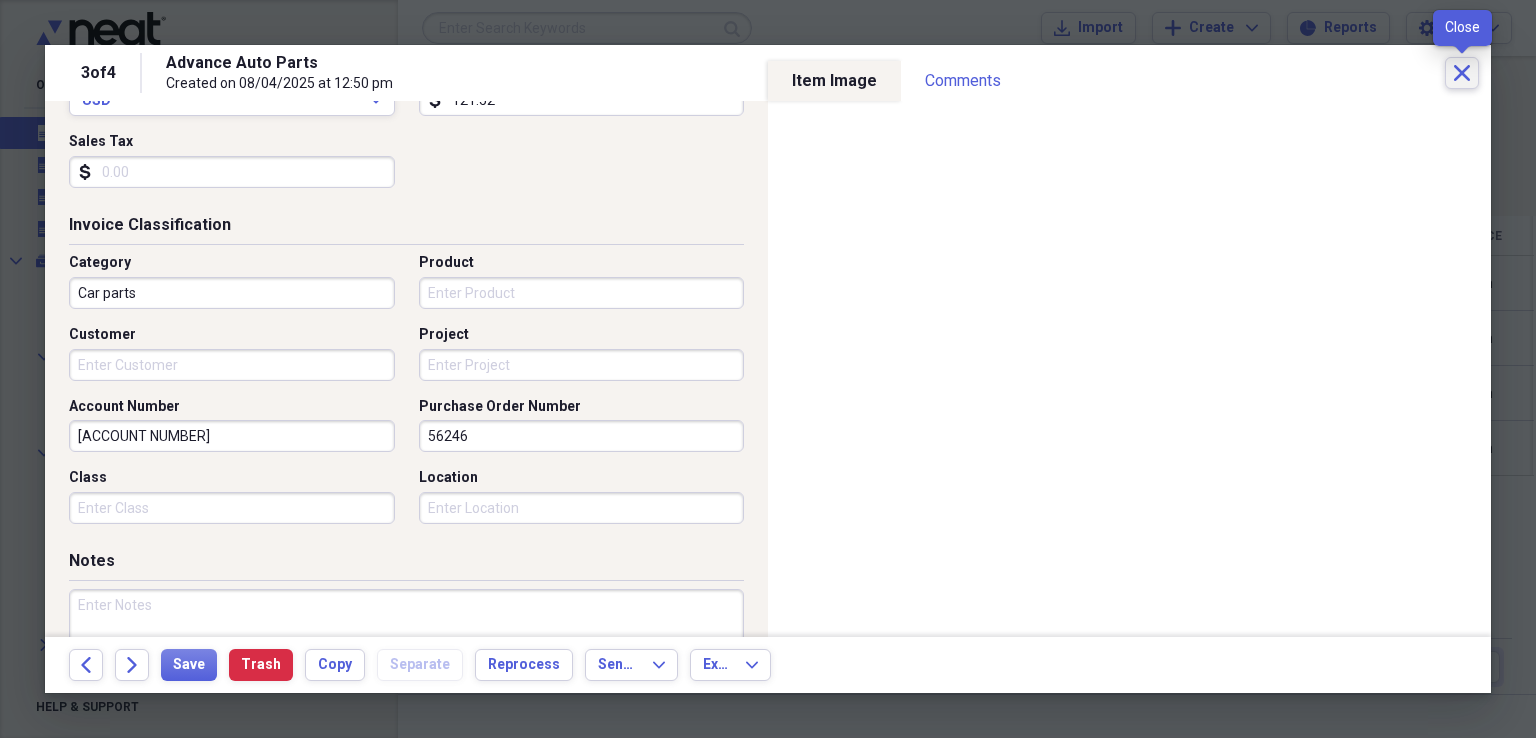 click 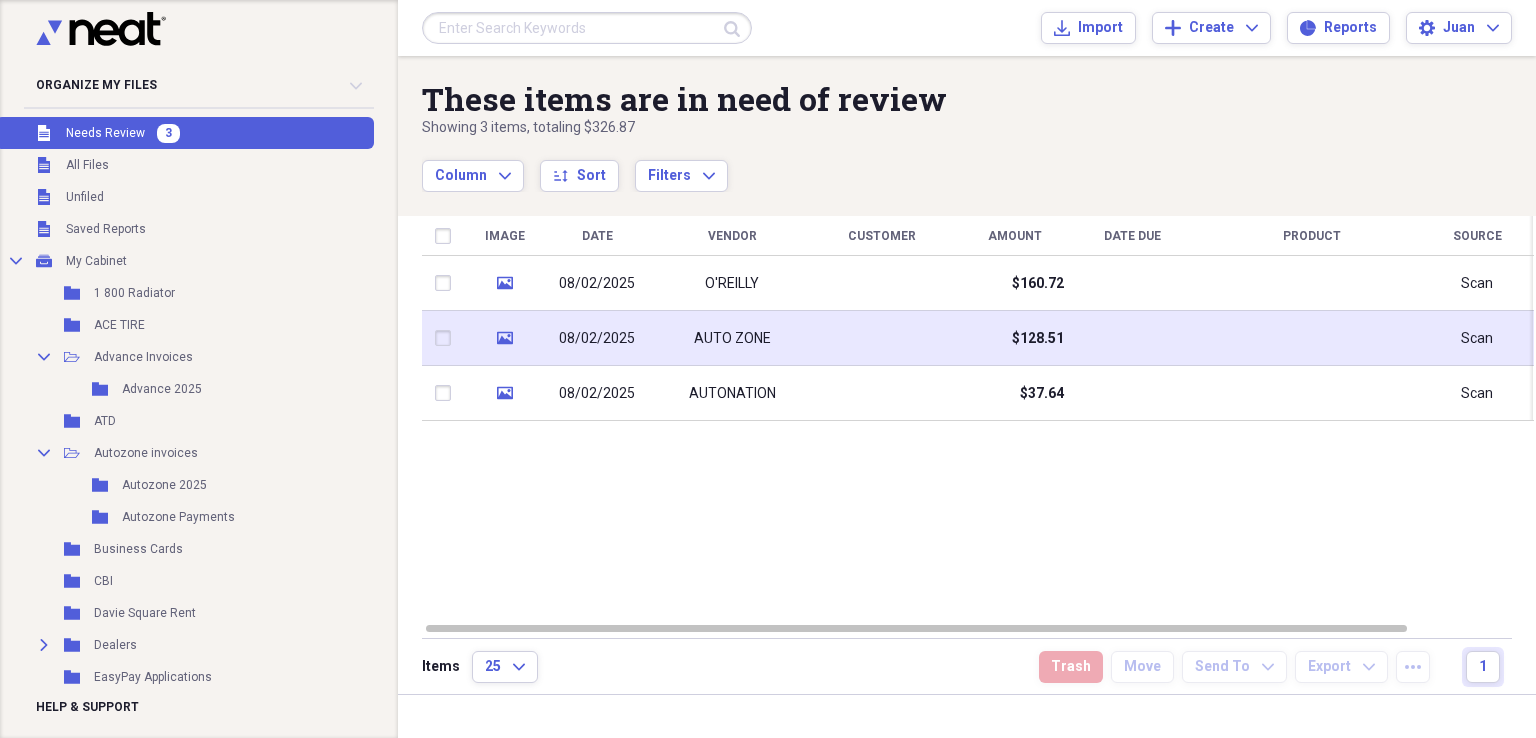 click on "AUTO ZONE" at bounding box center (732, 339) 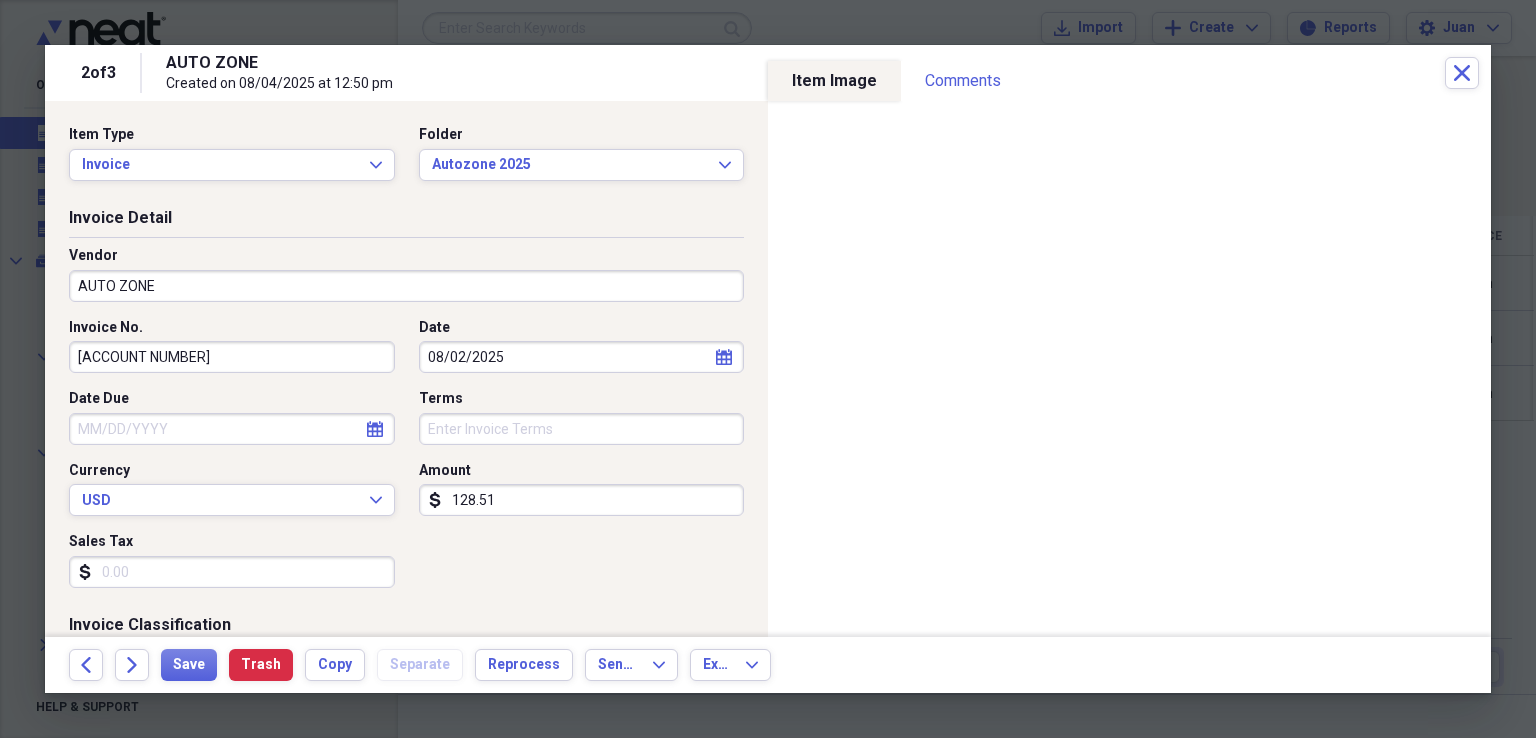 scroll, scrollTop: 300, scrollLeft: 0, axis: vertical 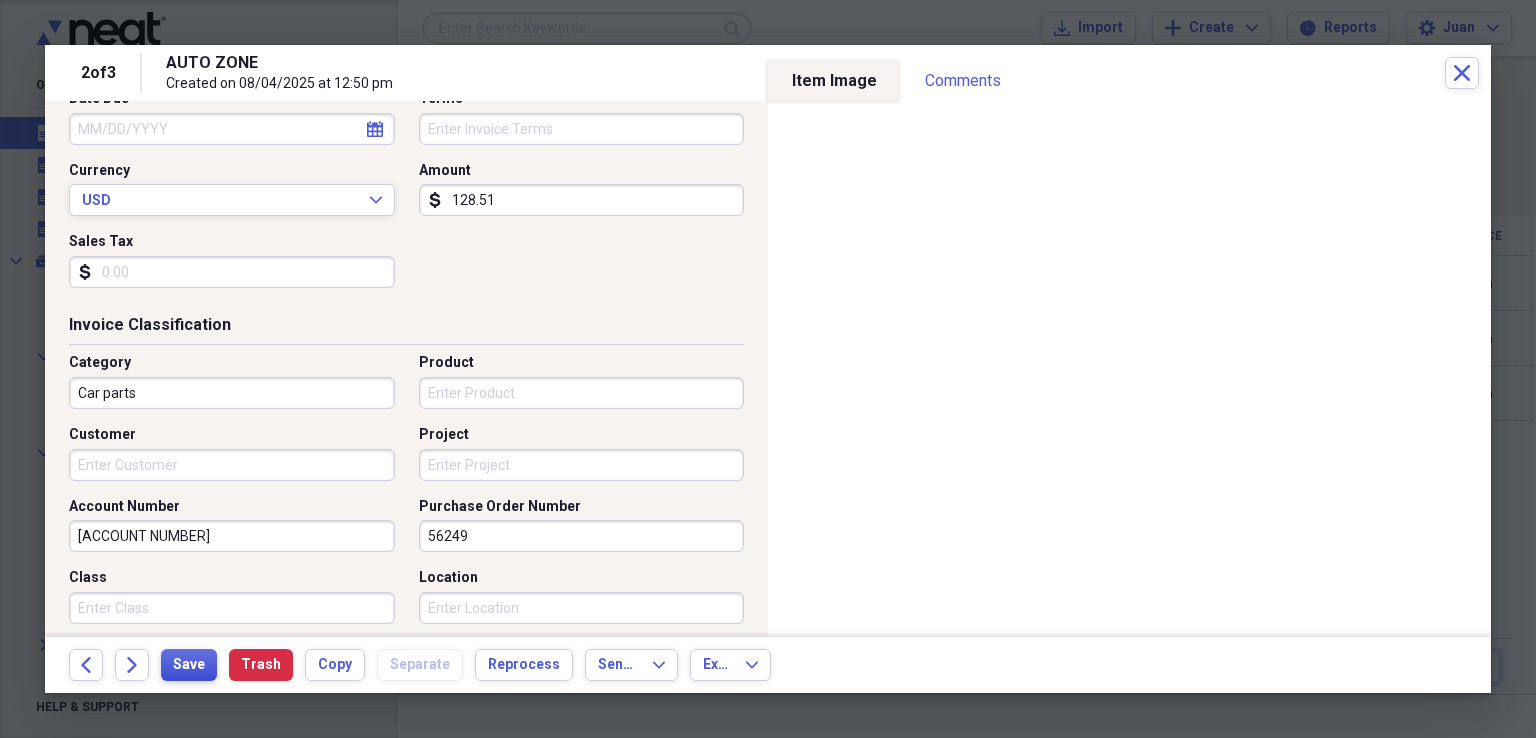 click on "Save" at bounding box center (189, 665) 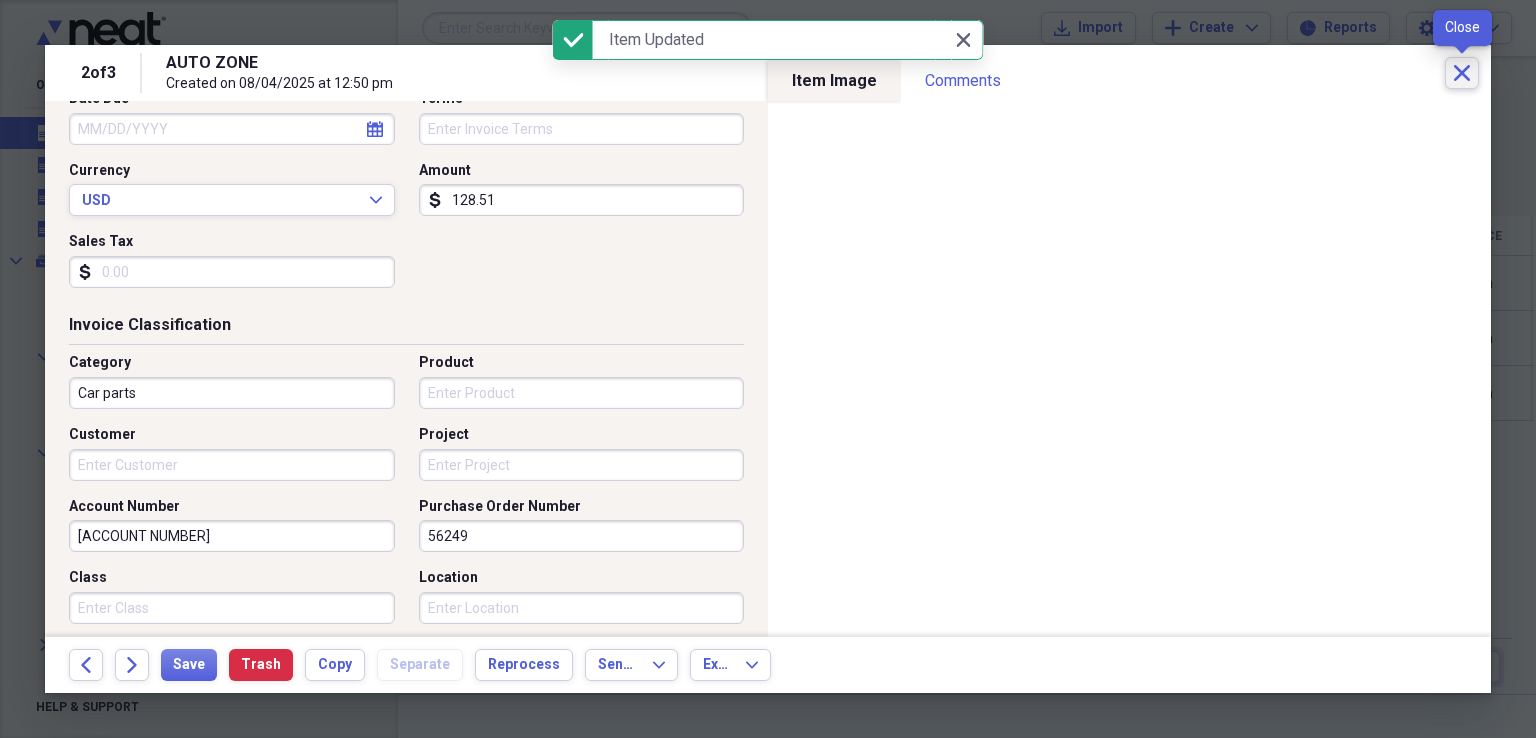click on "Close" 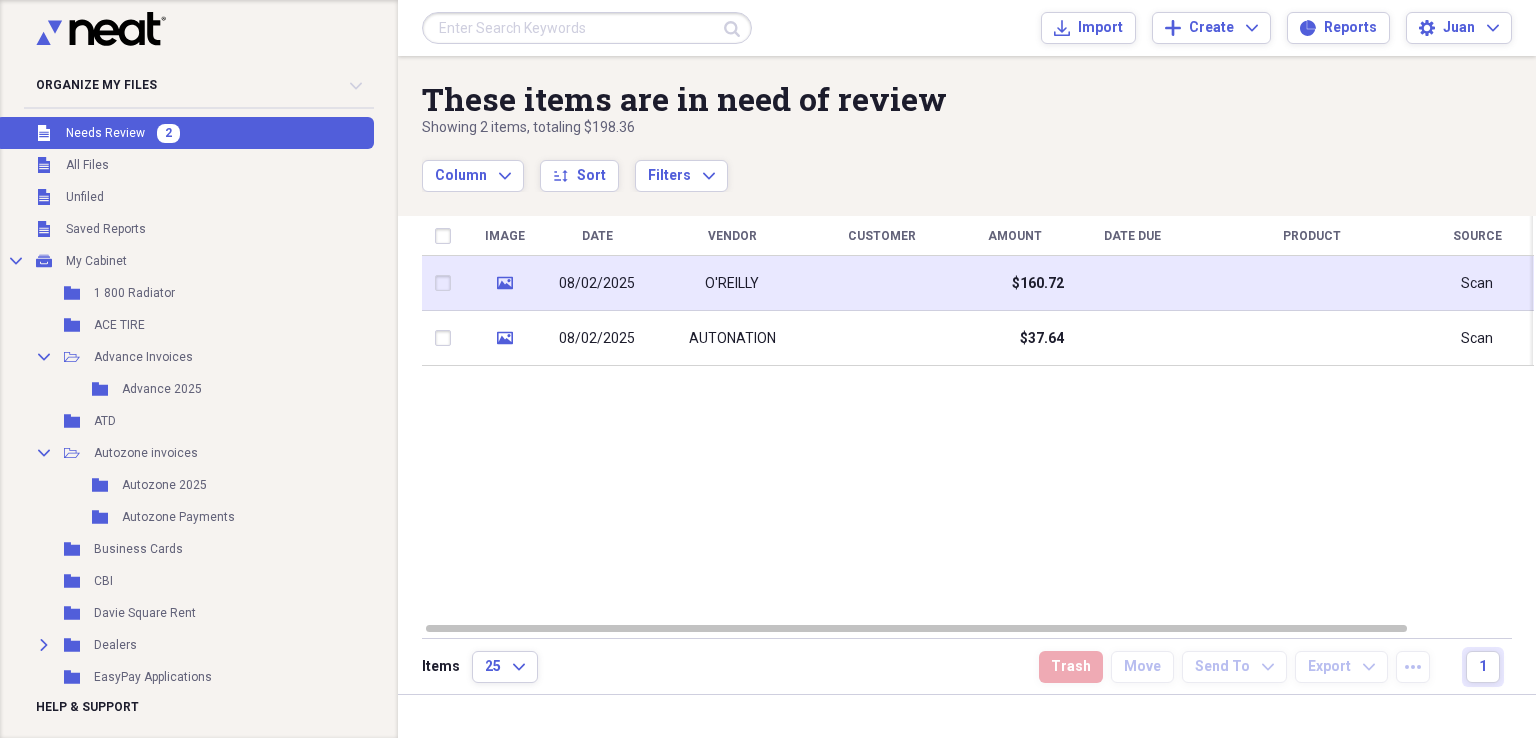 click at bounding box center (882, 283) 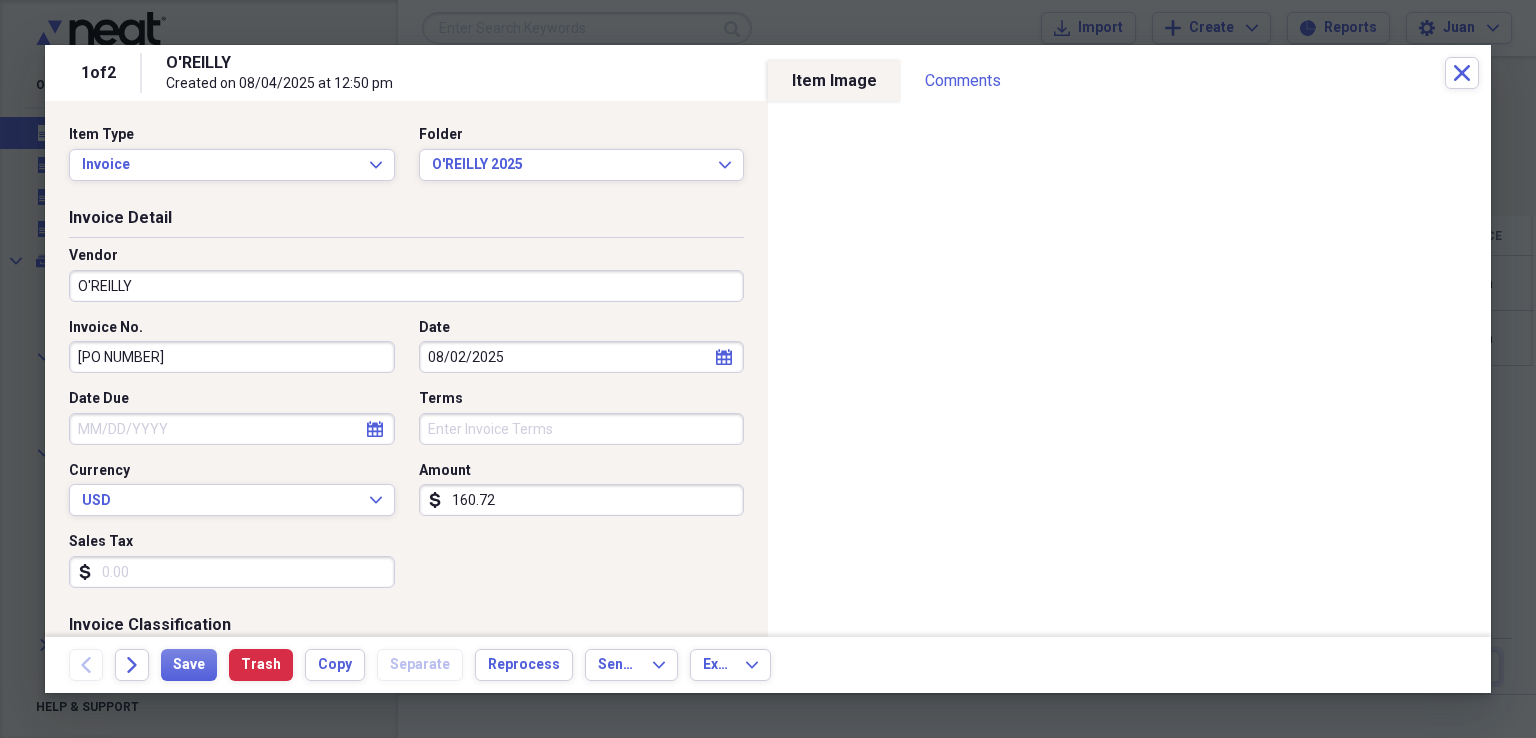 scroll, scrollTop: 300, scrollLeft: 0, axis: vertical 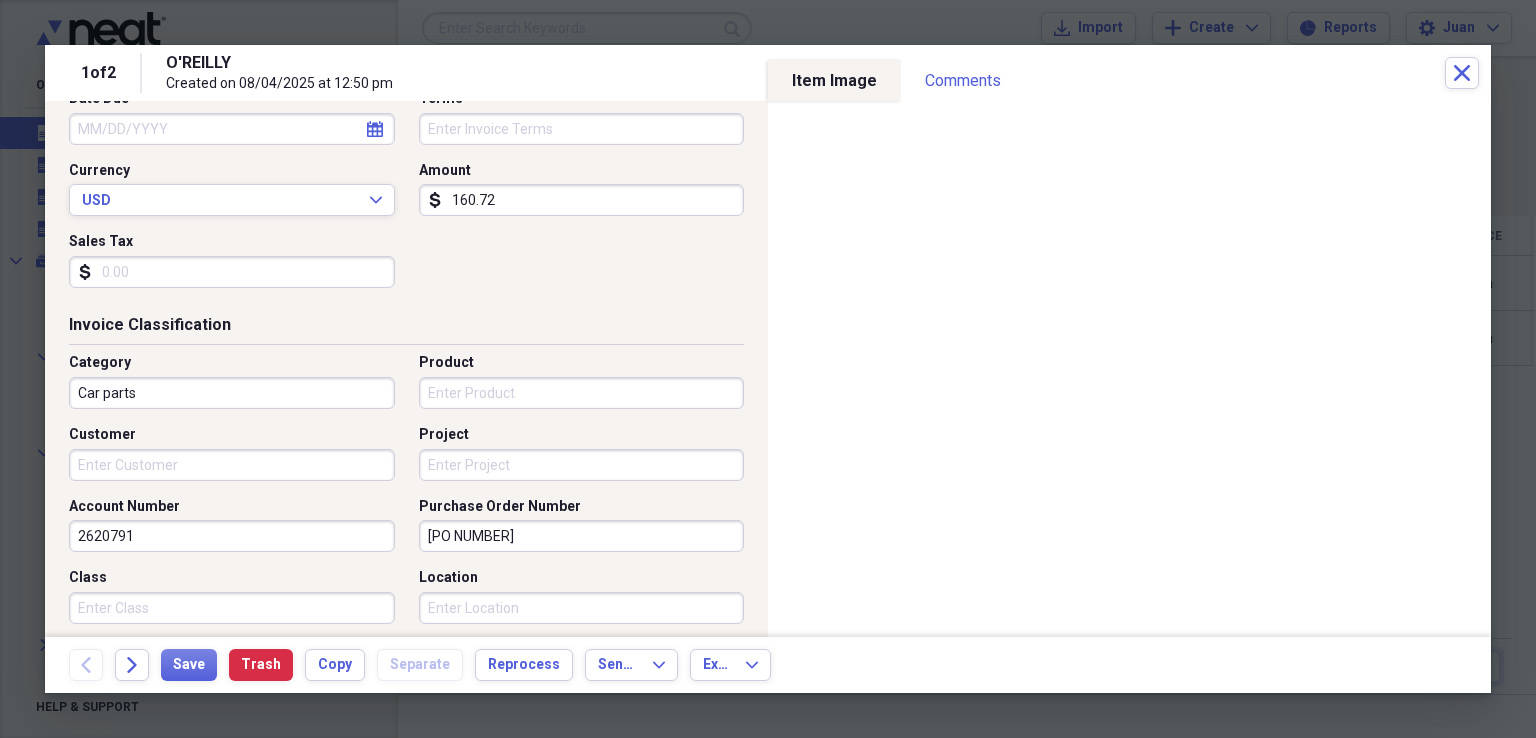 drag, startPoint x: 524, startPoint y: 534, endPoint x: 284, endPoint y: 532, distance: 240.00833 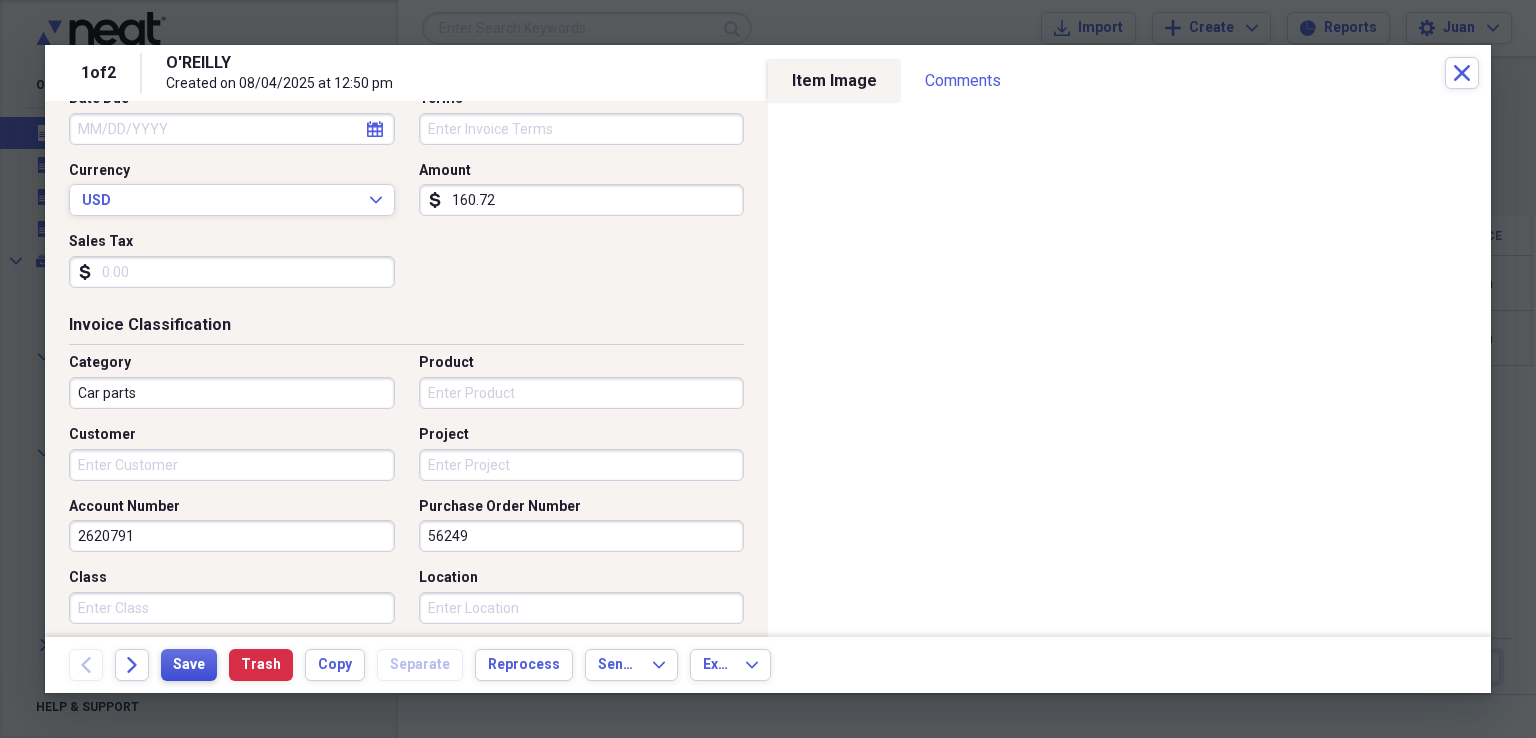 type on "56249" 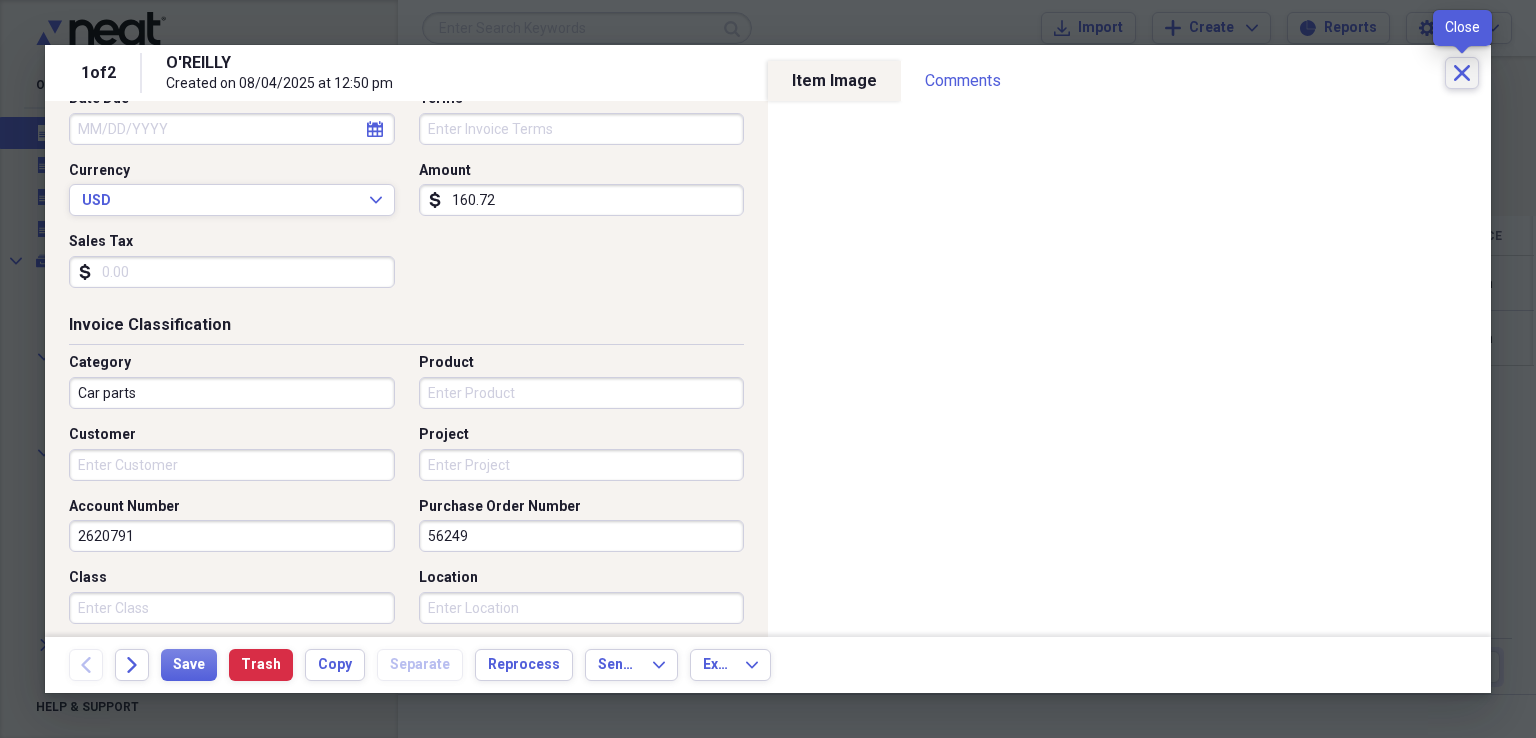 click on "Close" 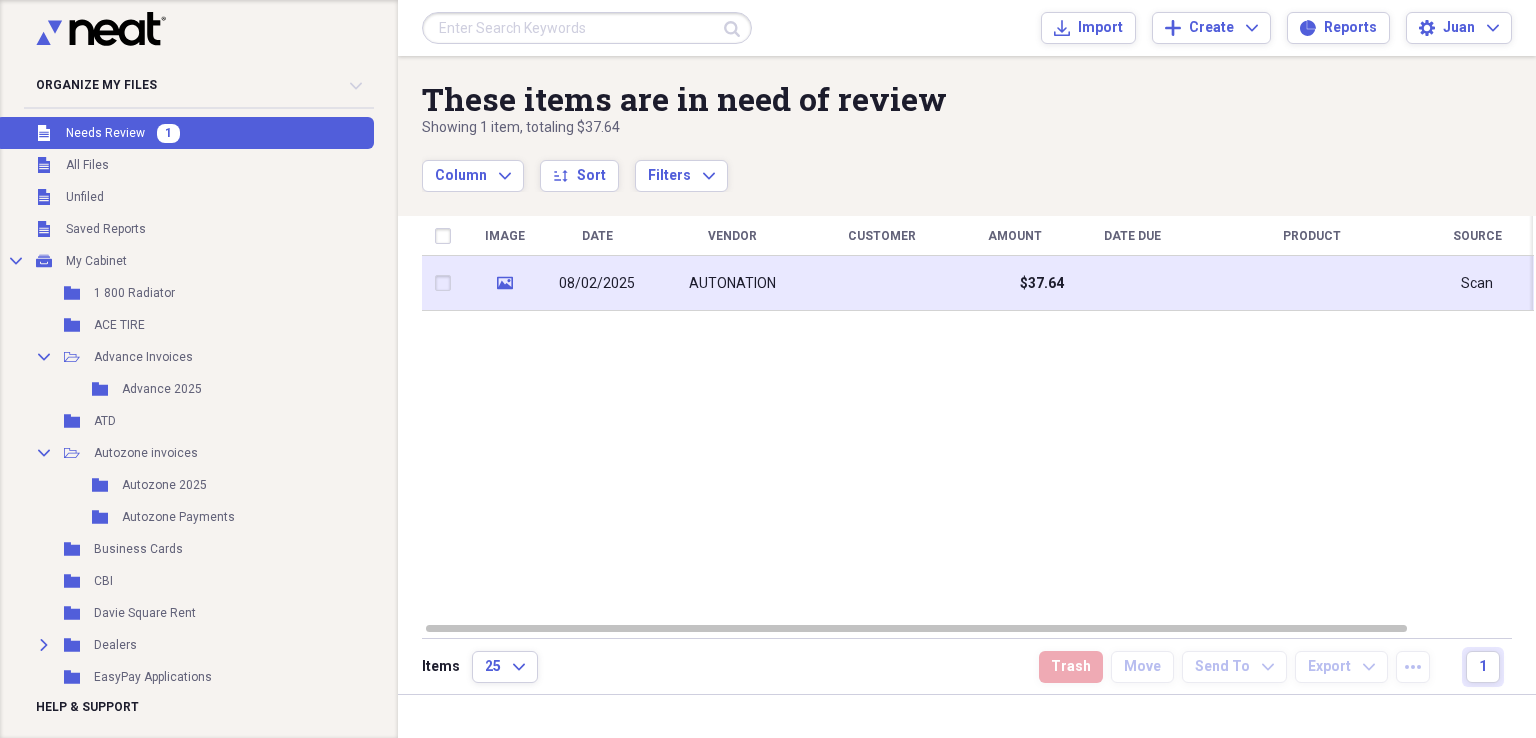 click on "AUTONATION" at bounding box center [732, 284] 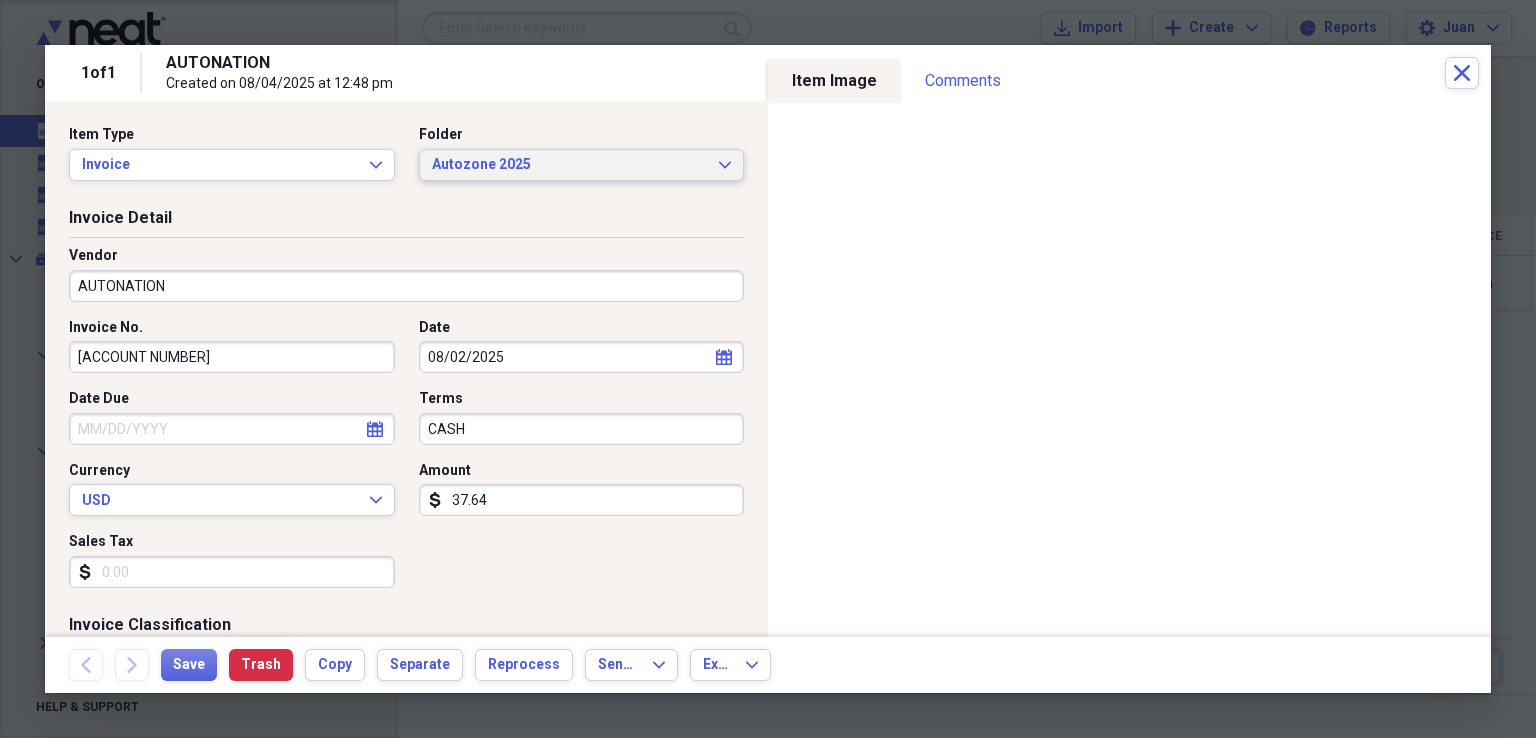 click on "Autozone 2025" at bounding box center [570, 165] 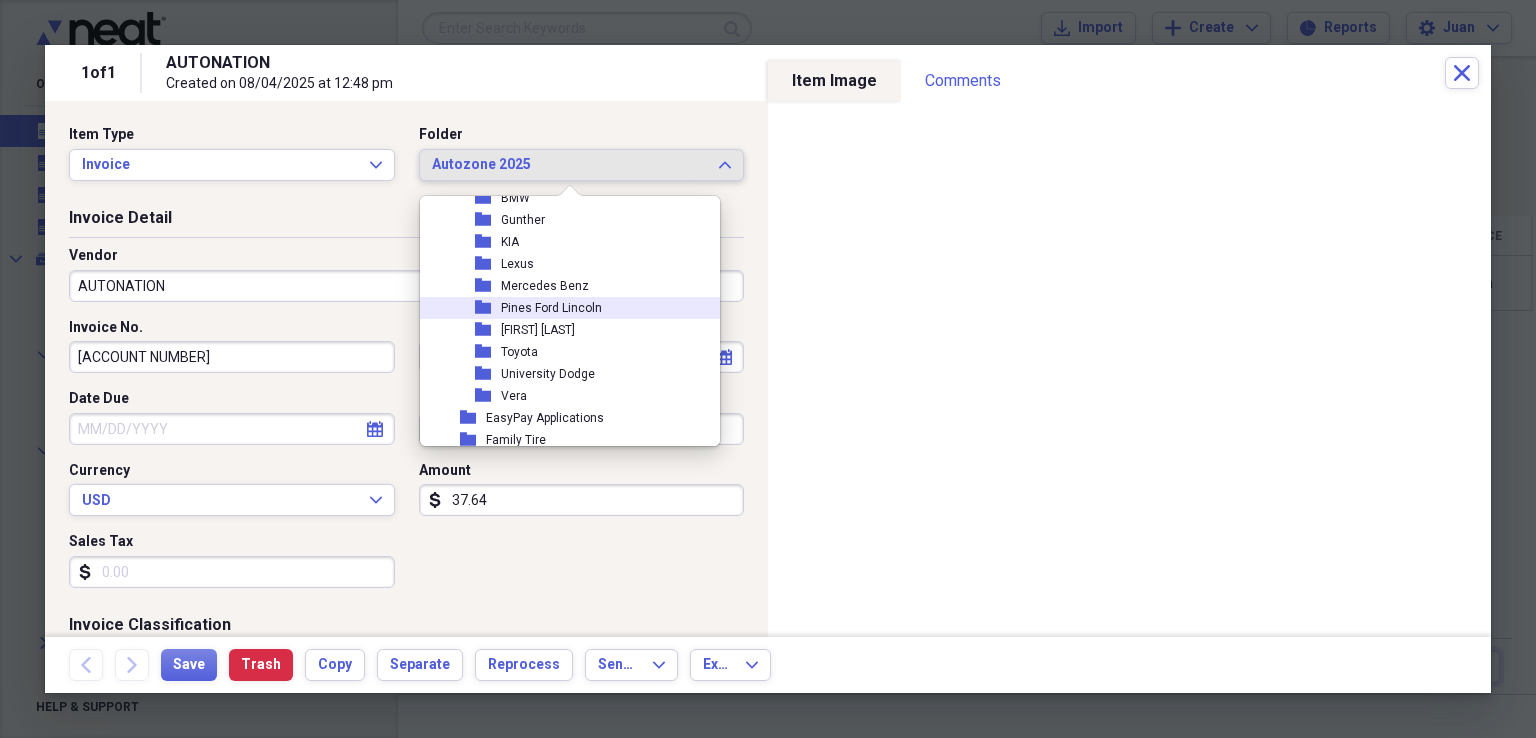 scroll, scrollTop: 276, scrollLeft: 0, axis: vertical 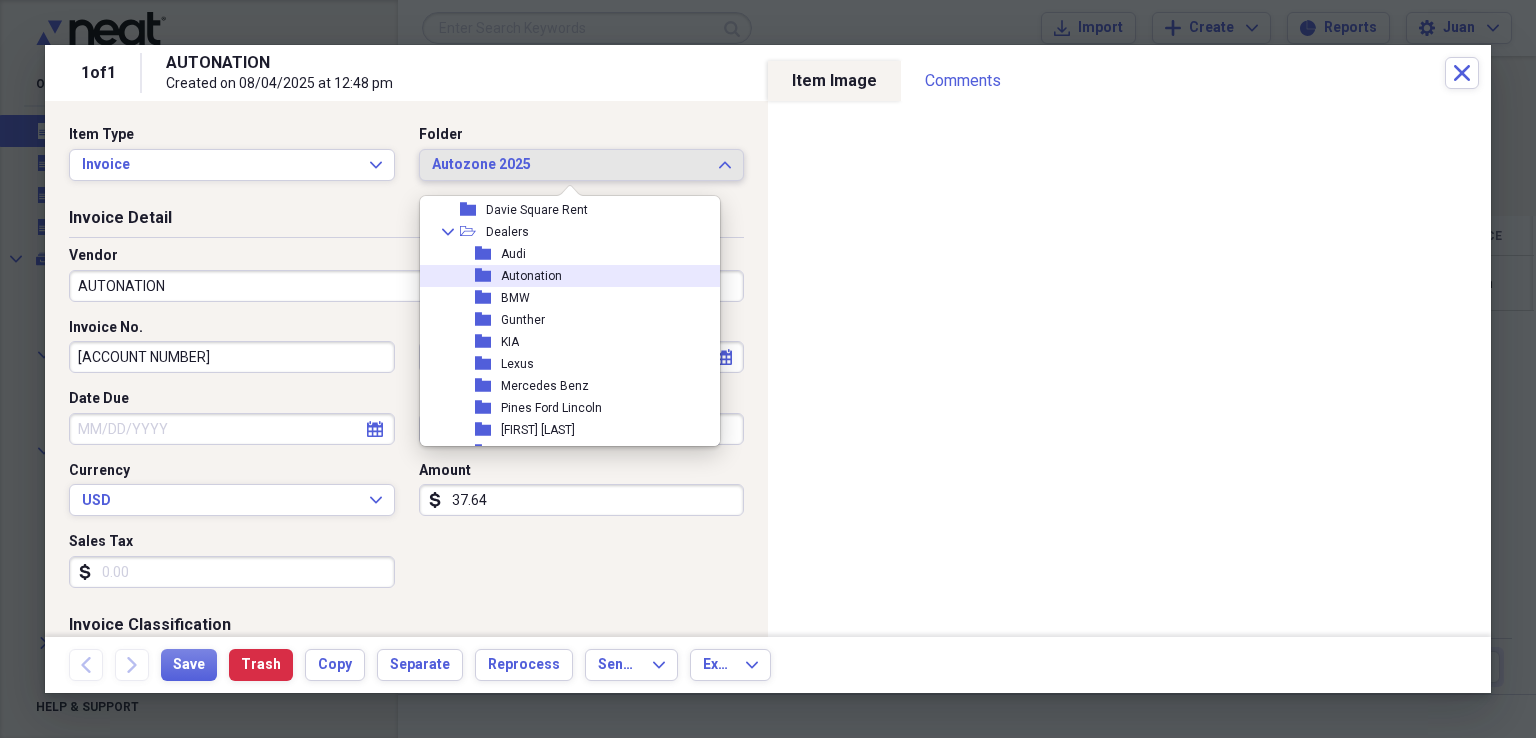 click on "Autonation" at bounding box center (531, 276) 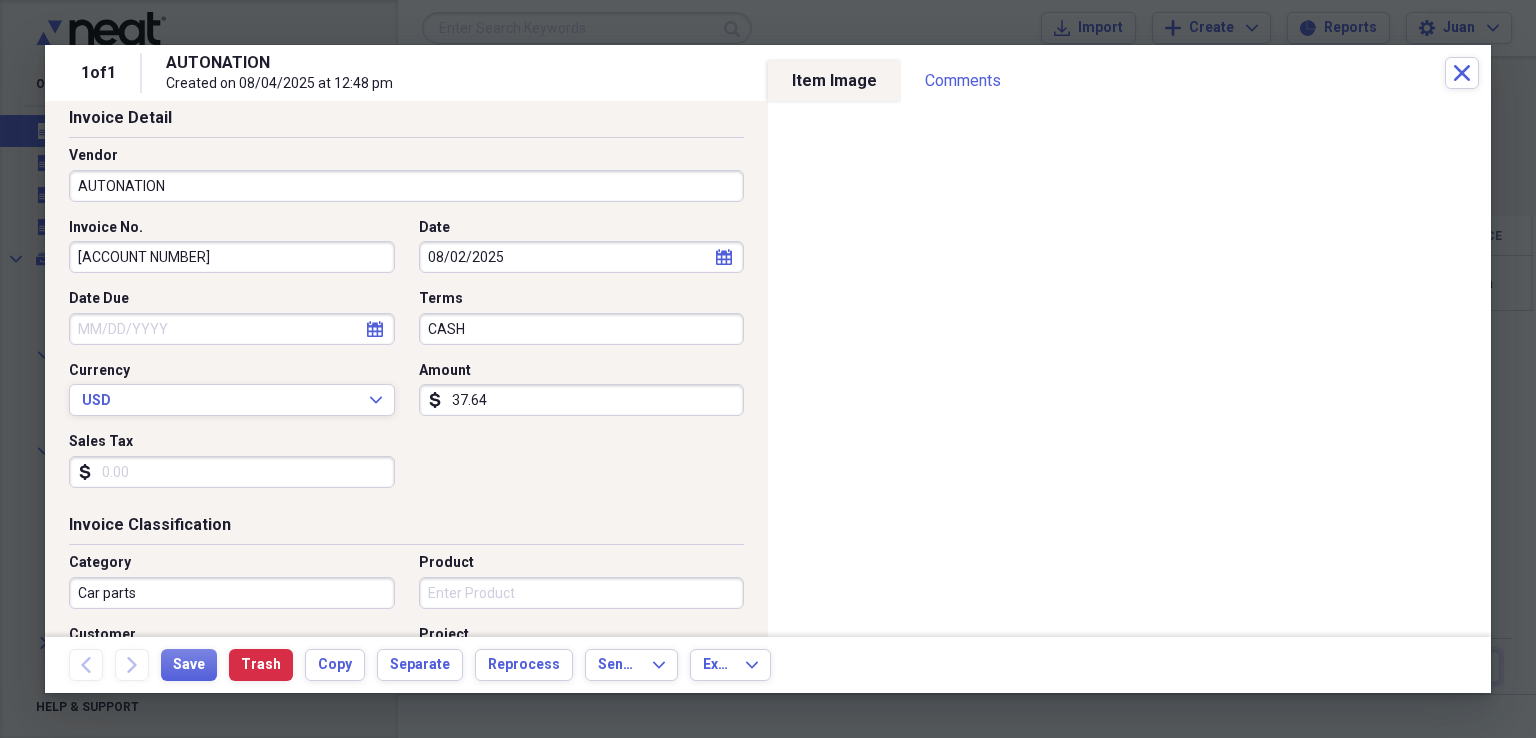 scroll, scrollTop: 300, scrollLeft: 0, axis: vertical 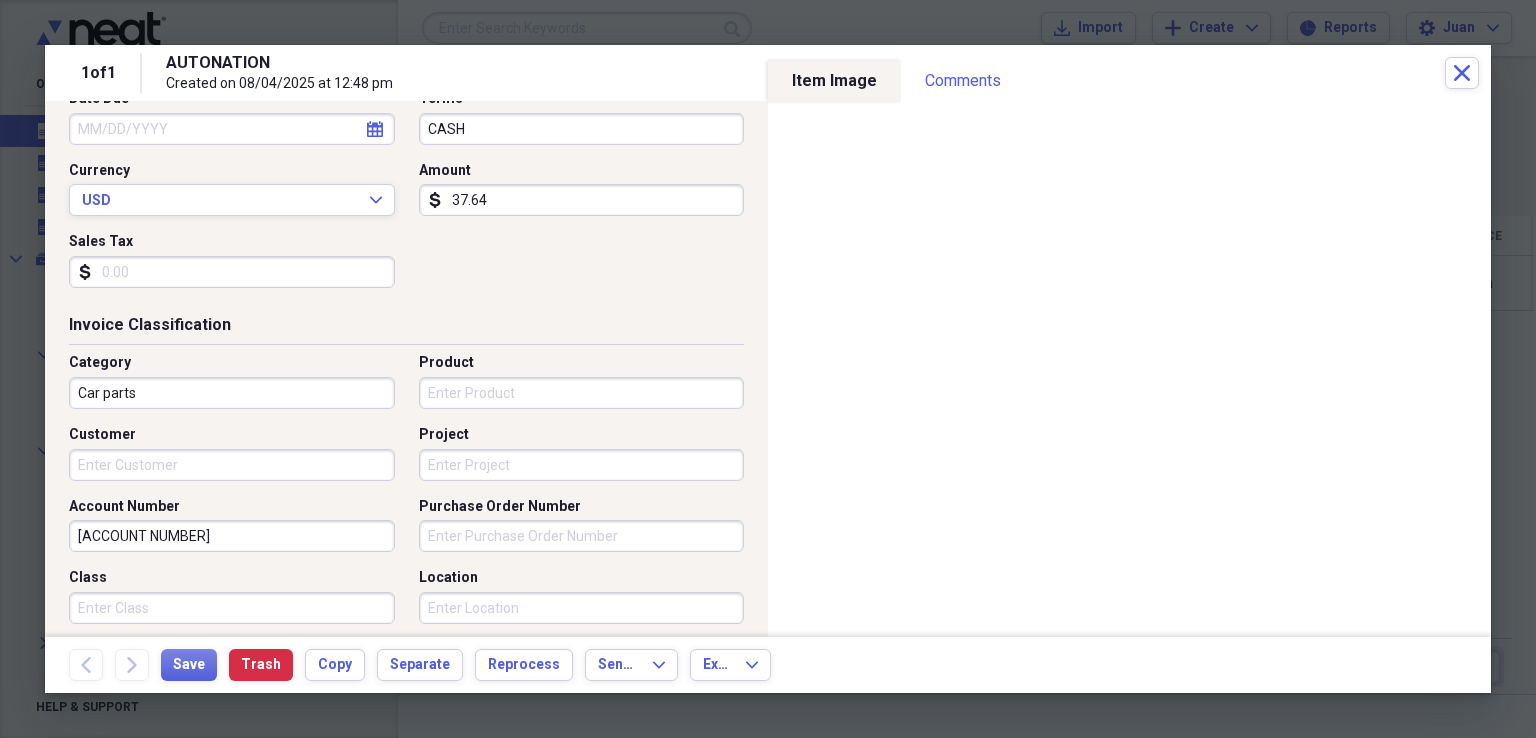 click on "Purchase Order Number" at bounding box center (582, 536) 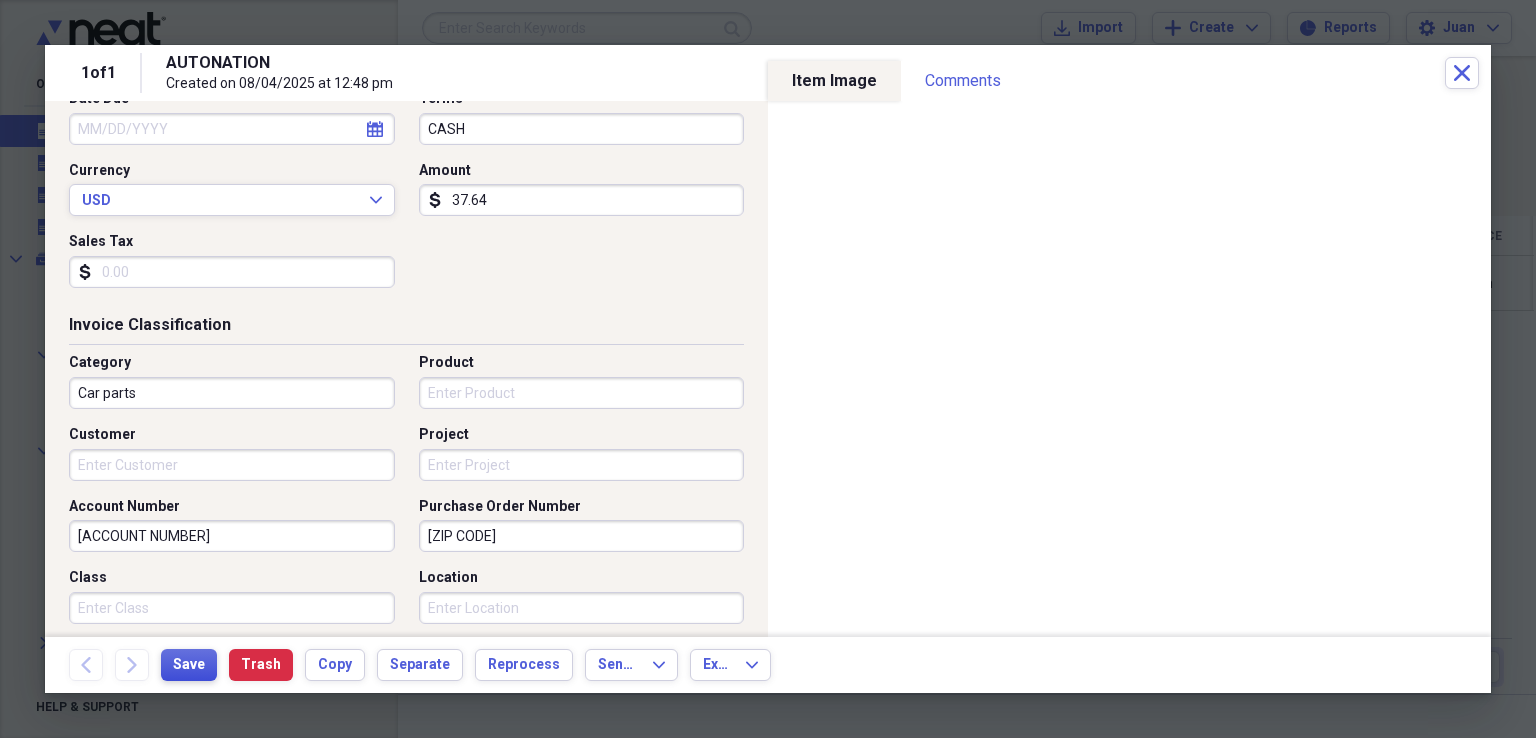 type on "[ZIP CODE]" 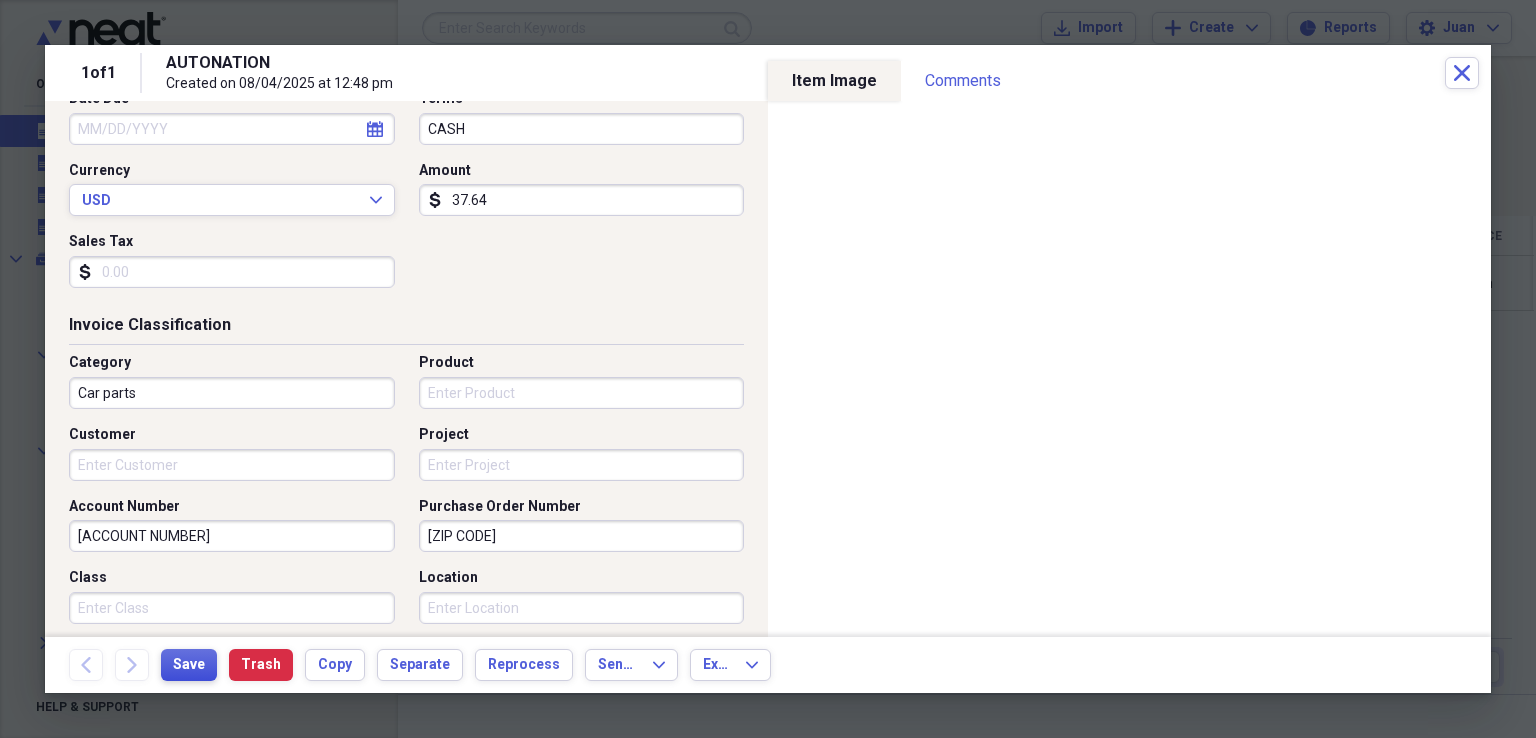 click on "Save" at bounding box center (189, 665) 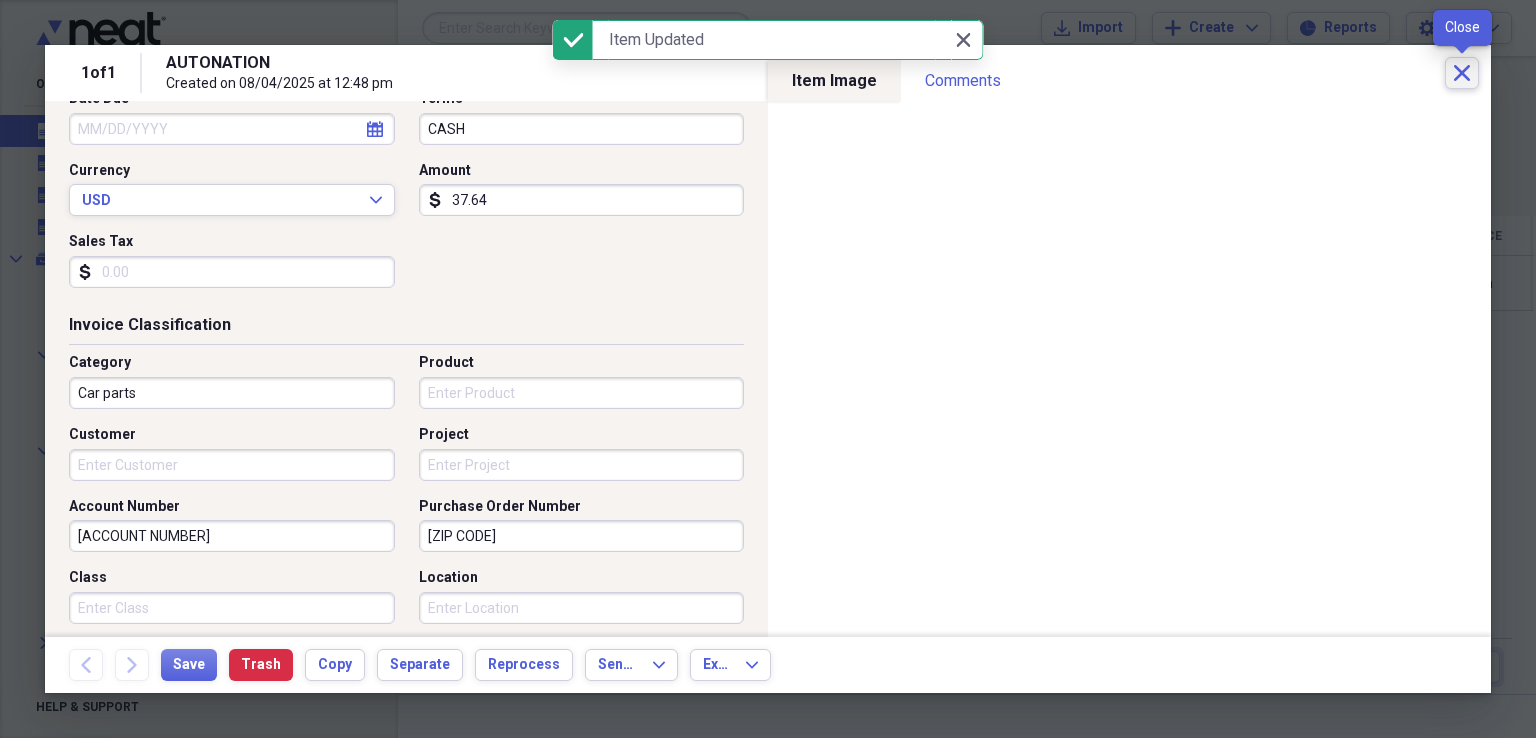 click 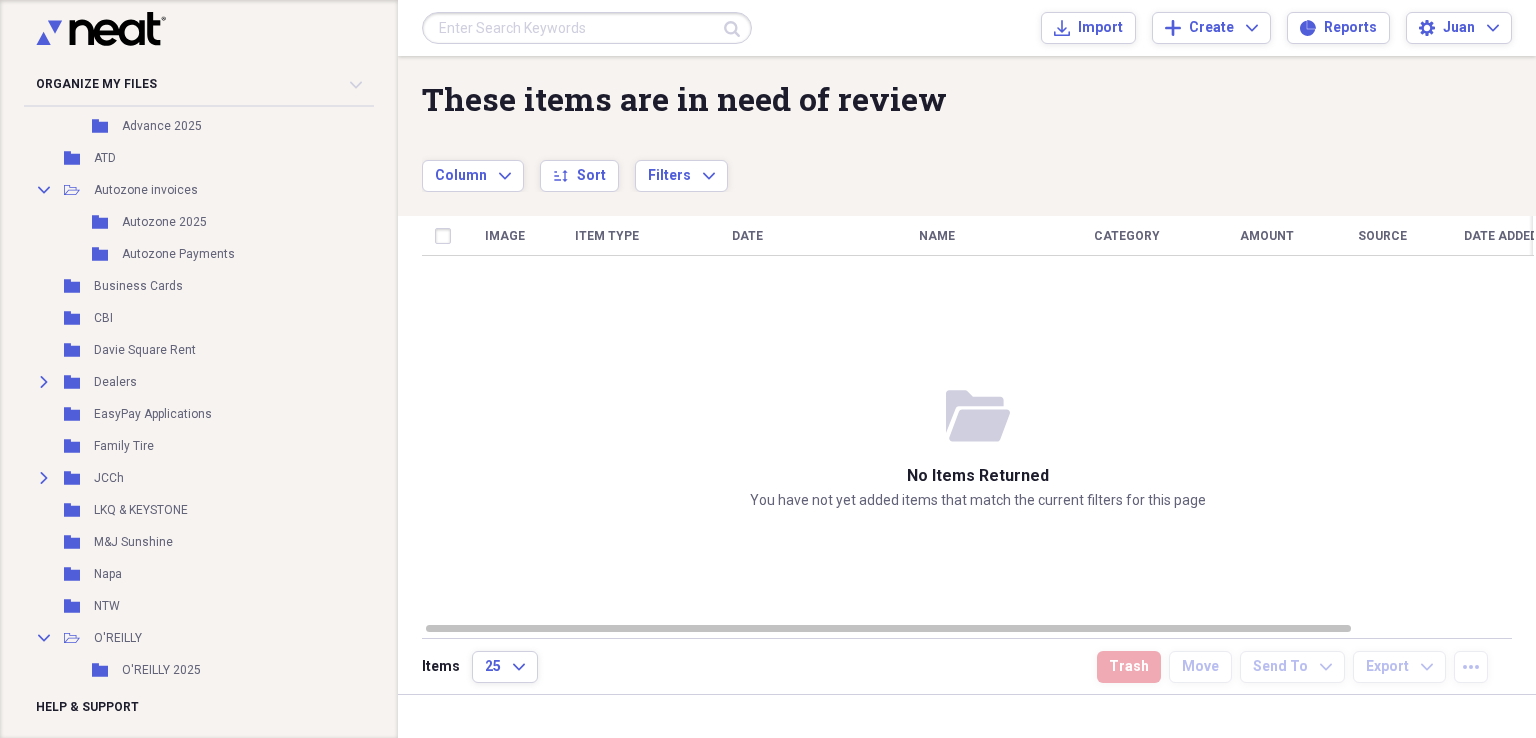scroll, scrollTop: 0, scrollLeft: 0, axis: both 